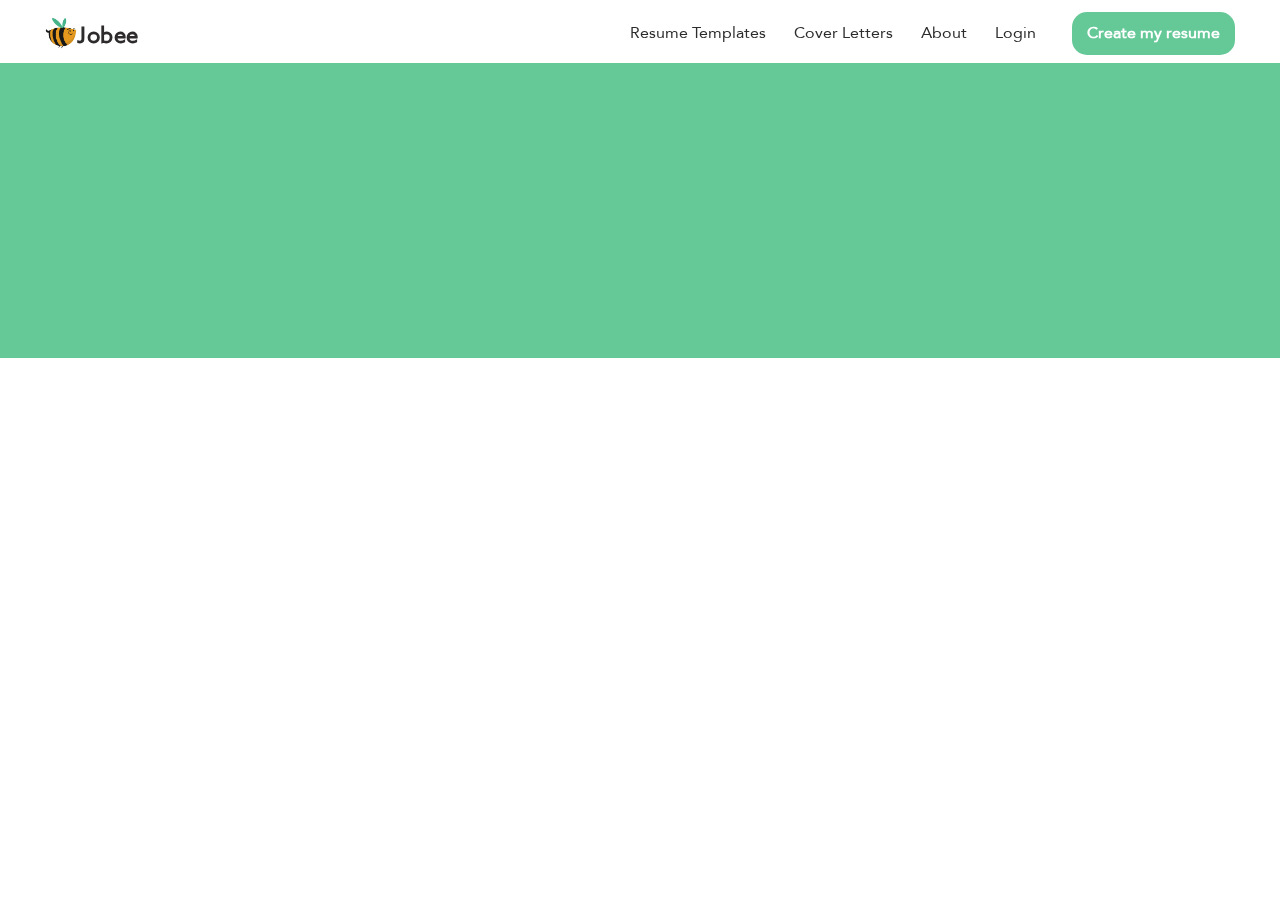 scroll, scrollTop: 0, scrollLeft: 0, axis: both 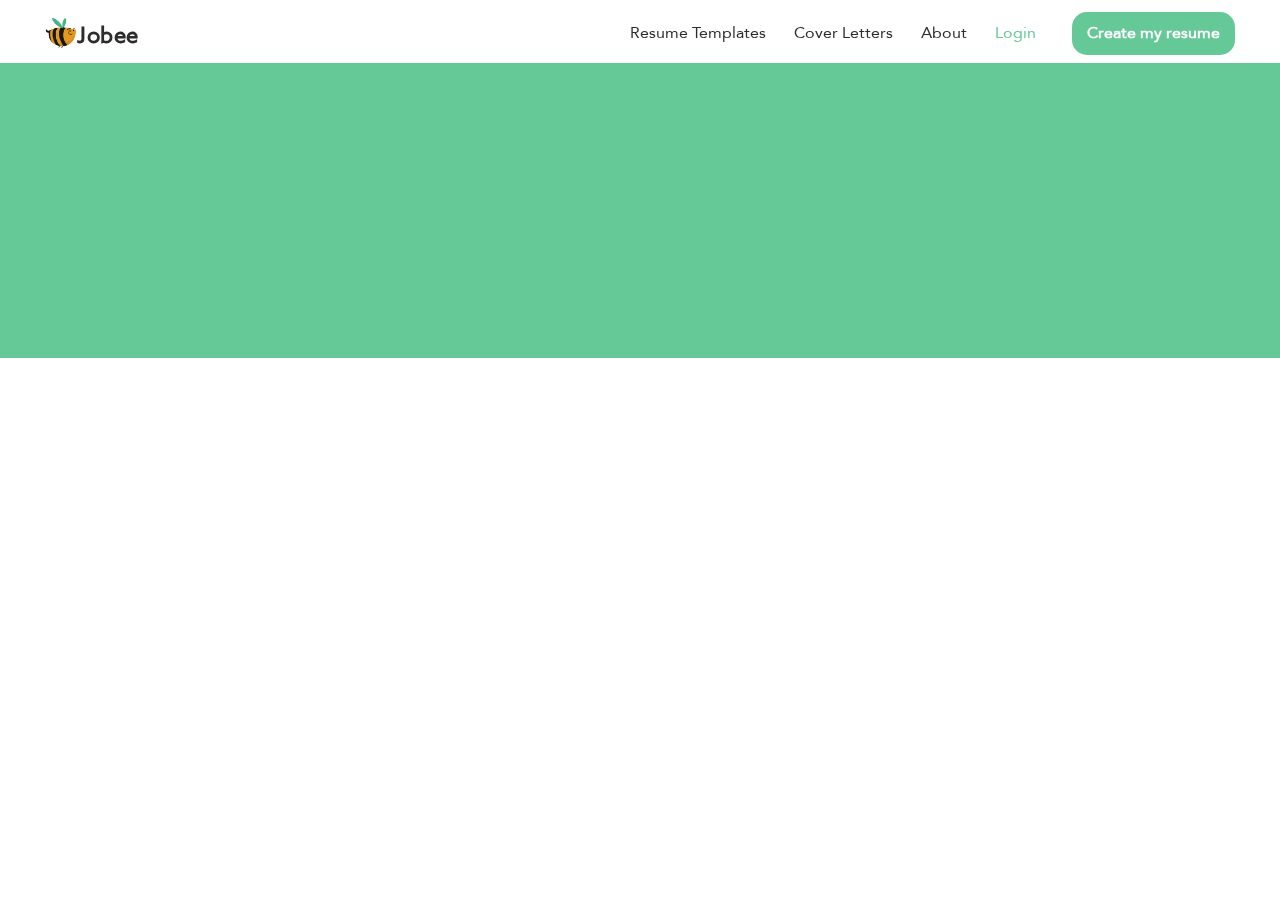 click on "Login" at bounding box center [1015, 33] 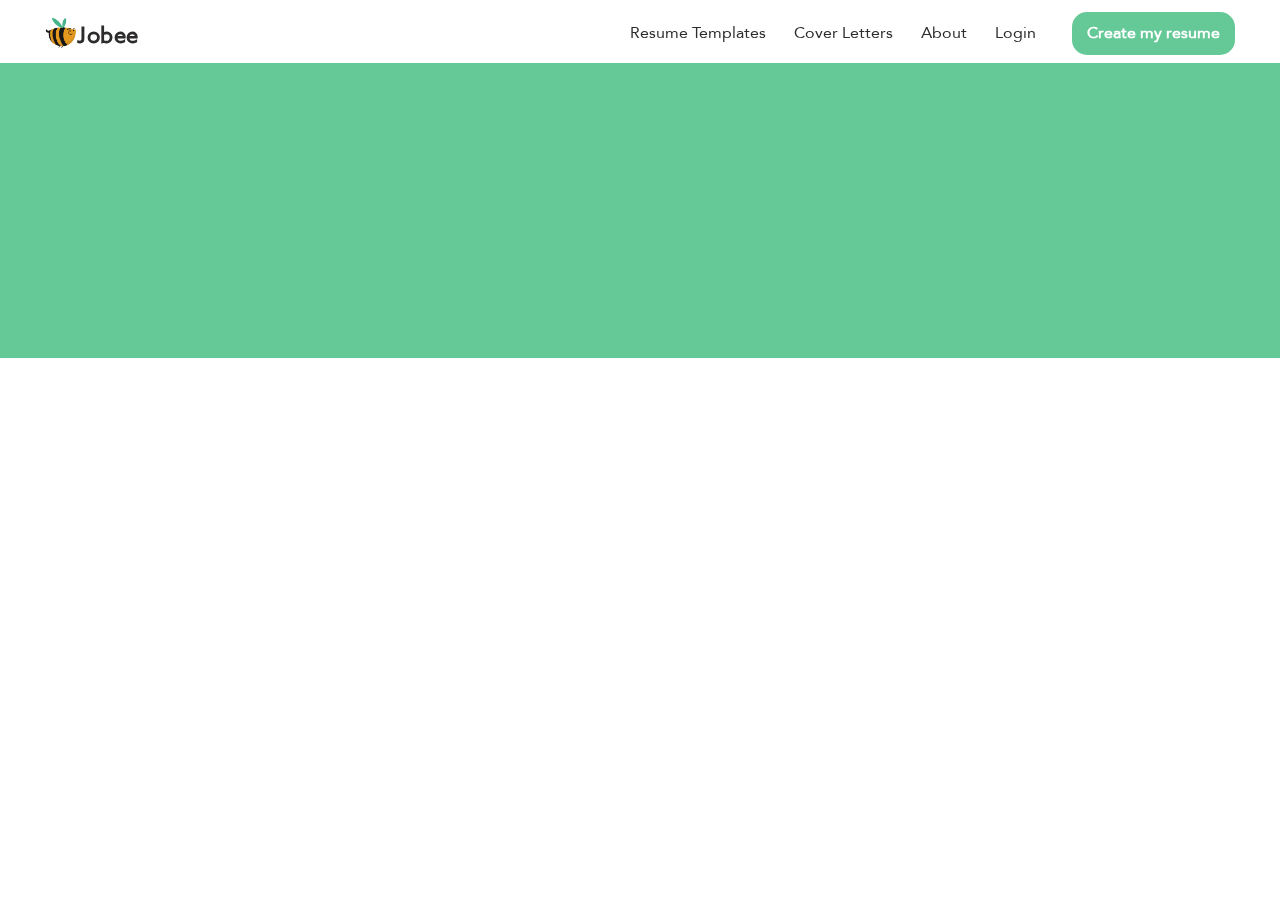 scroll, scrollTop: 0, scrollLeft: 0, axis: both 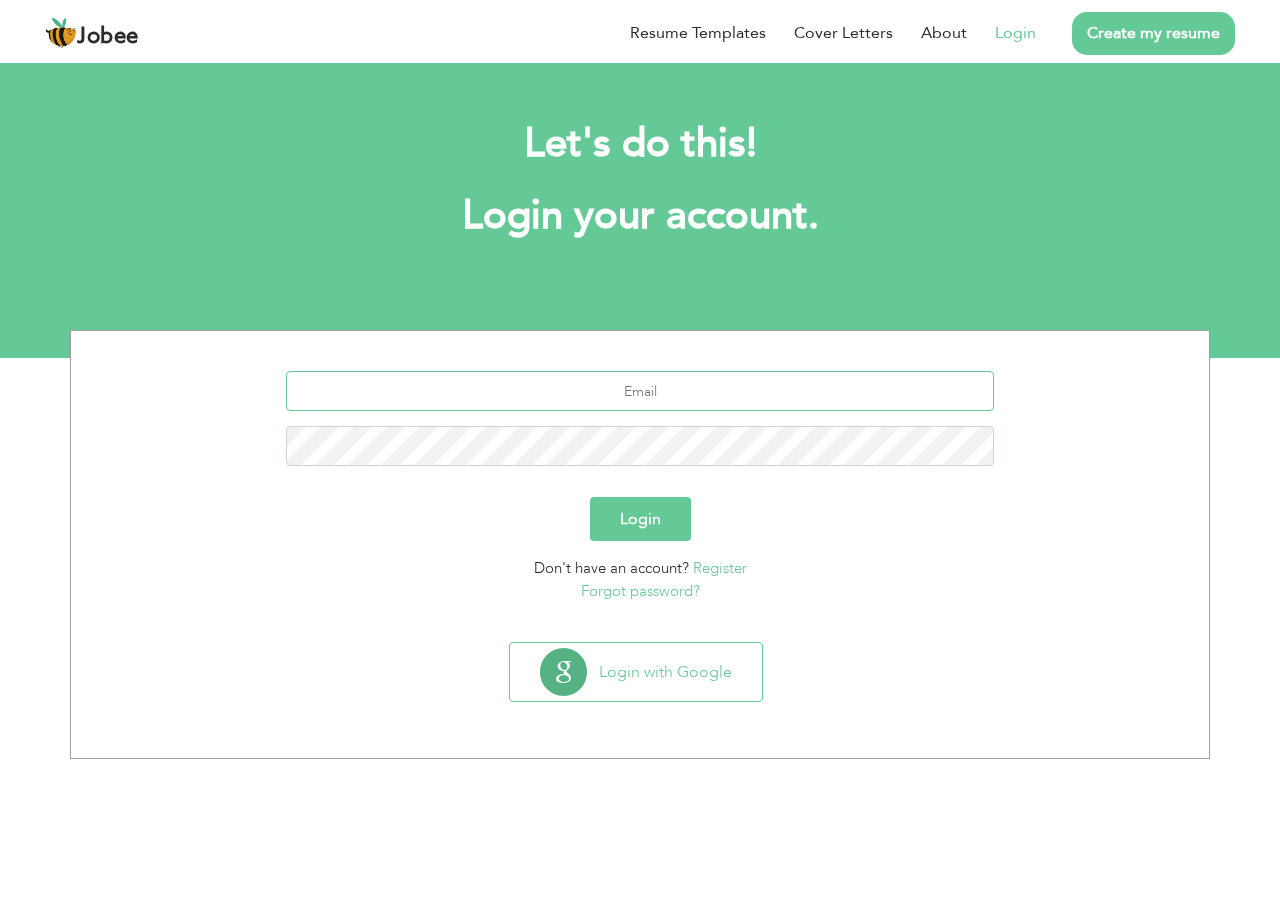click at bounding box center (640, 391) 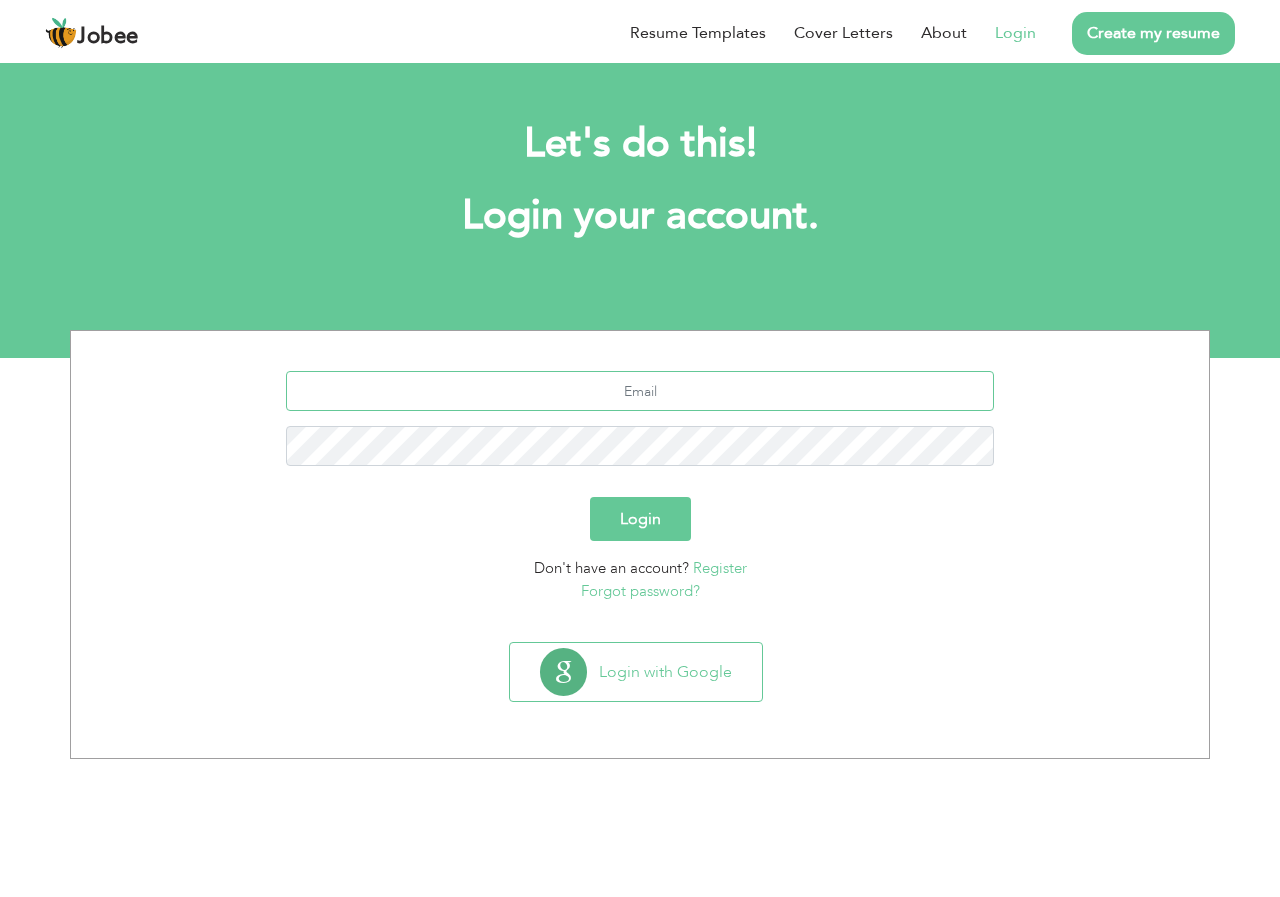 type on "F" 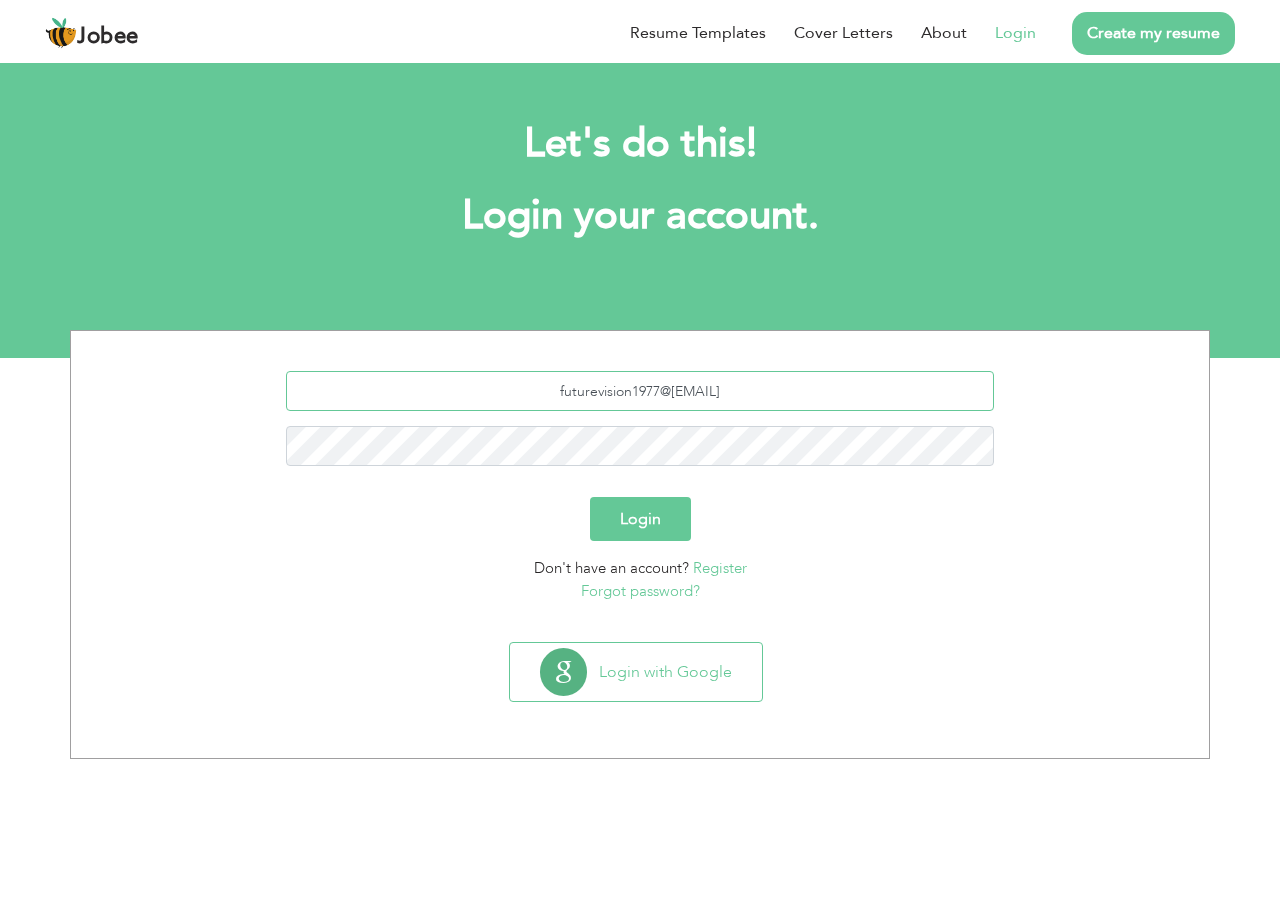type on "futurevision1977@[EMAIL]" 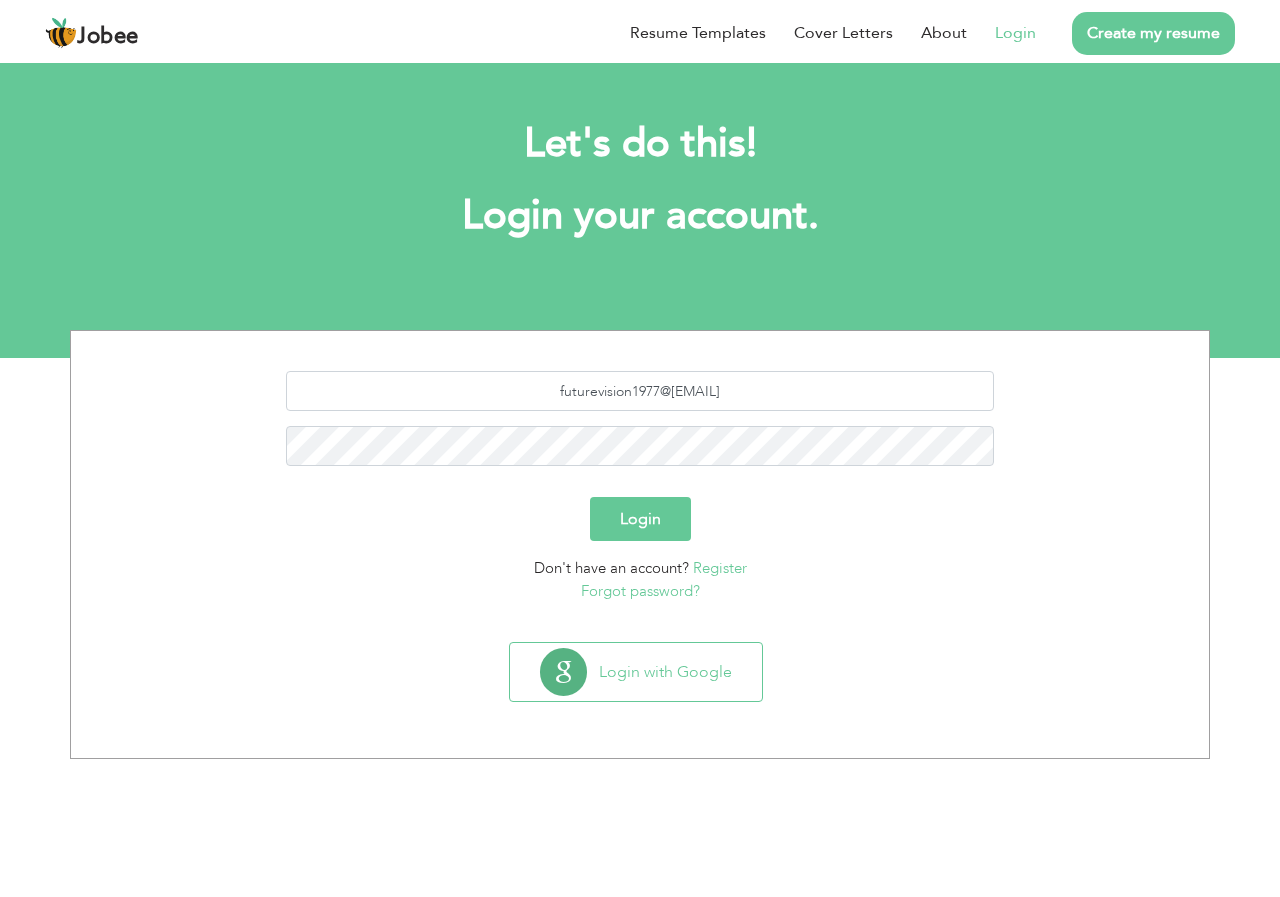 click on "Login" at bounding box center (640, 519) 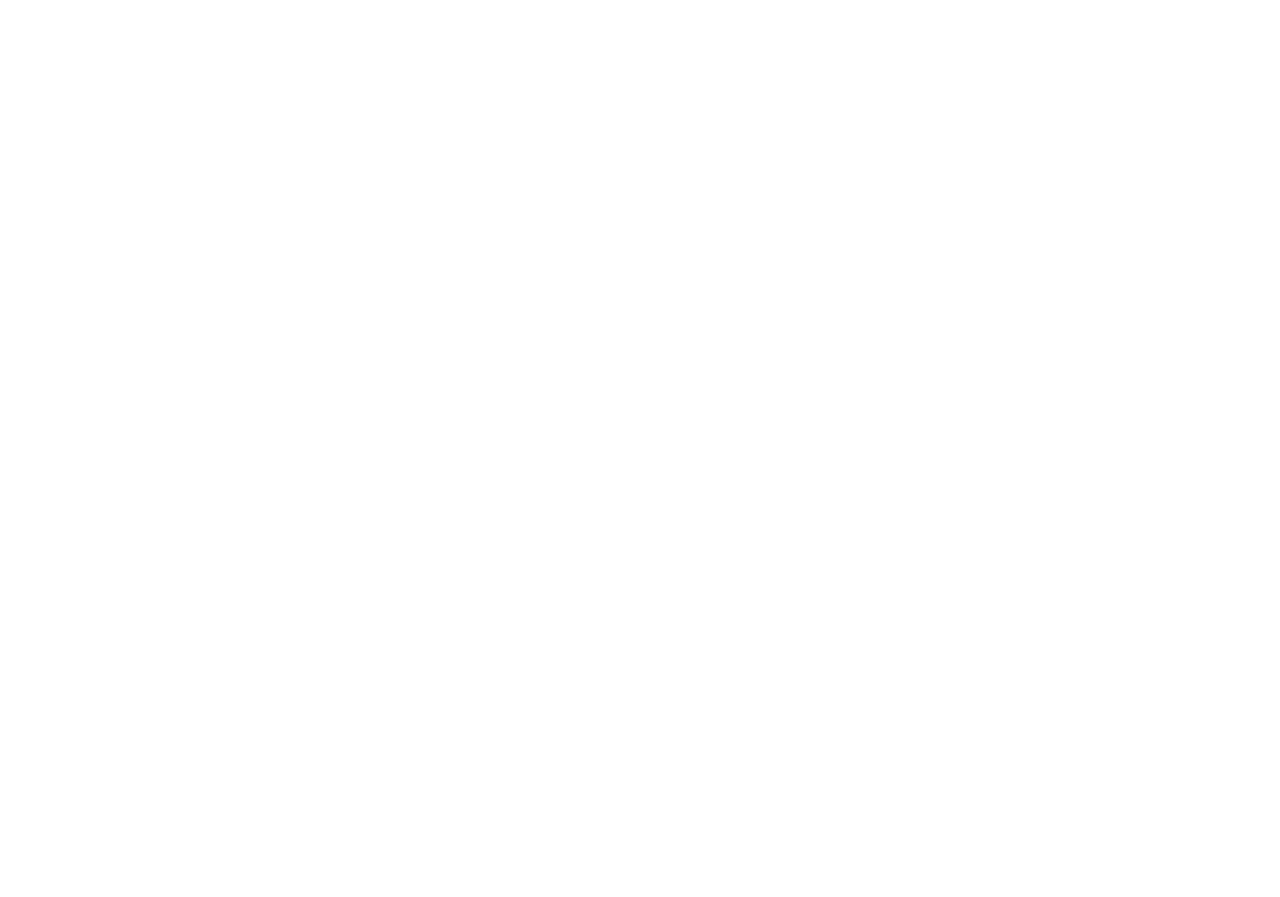 scroll, scrollTop: 0, scrollLeft: 0, axis: both 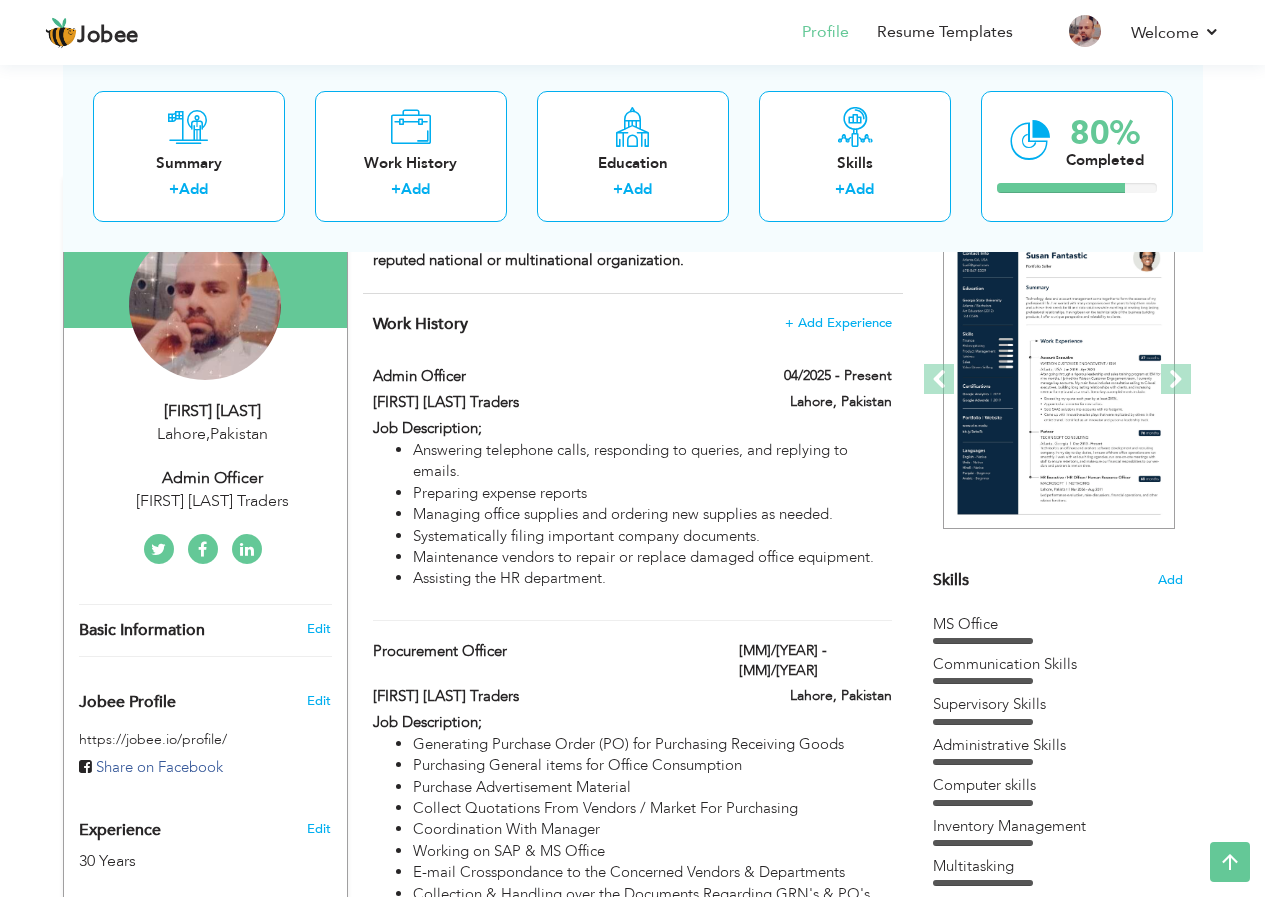 click on "Admin Officer" at bounding box center [213, 478] 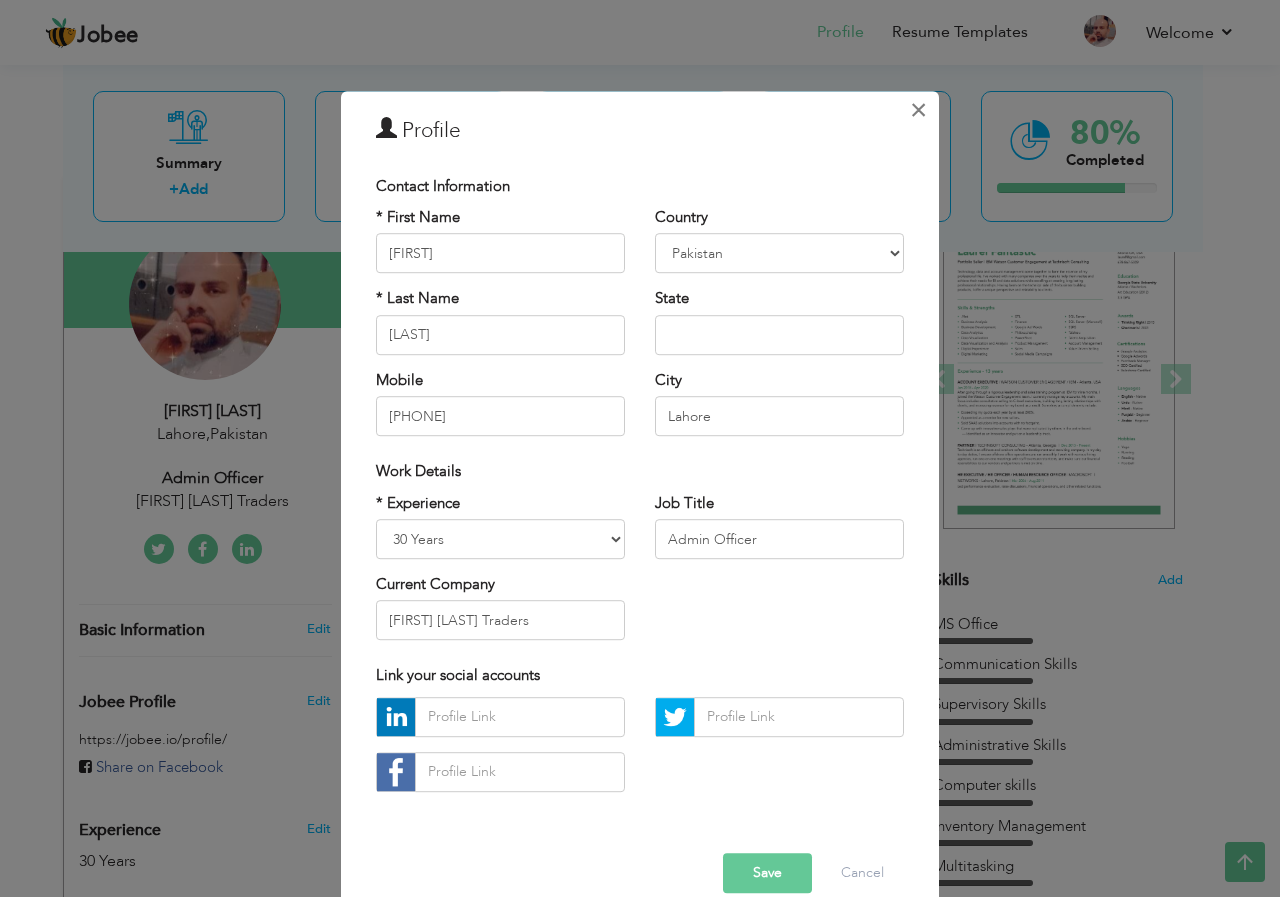 click on "×" at bounding box center [918, 110] 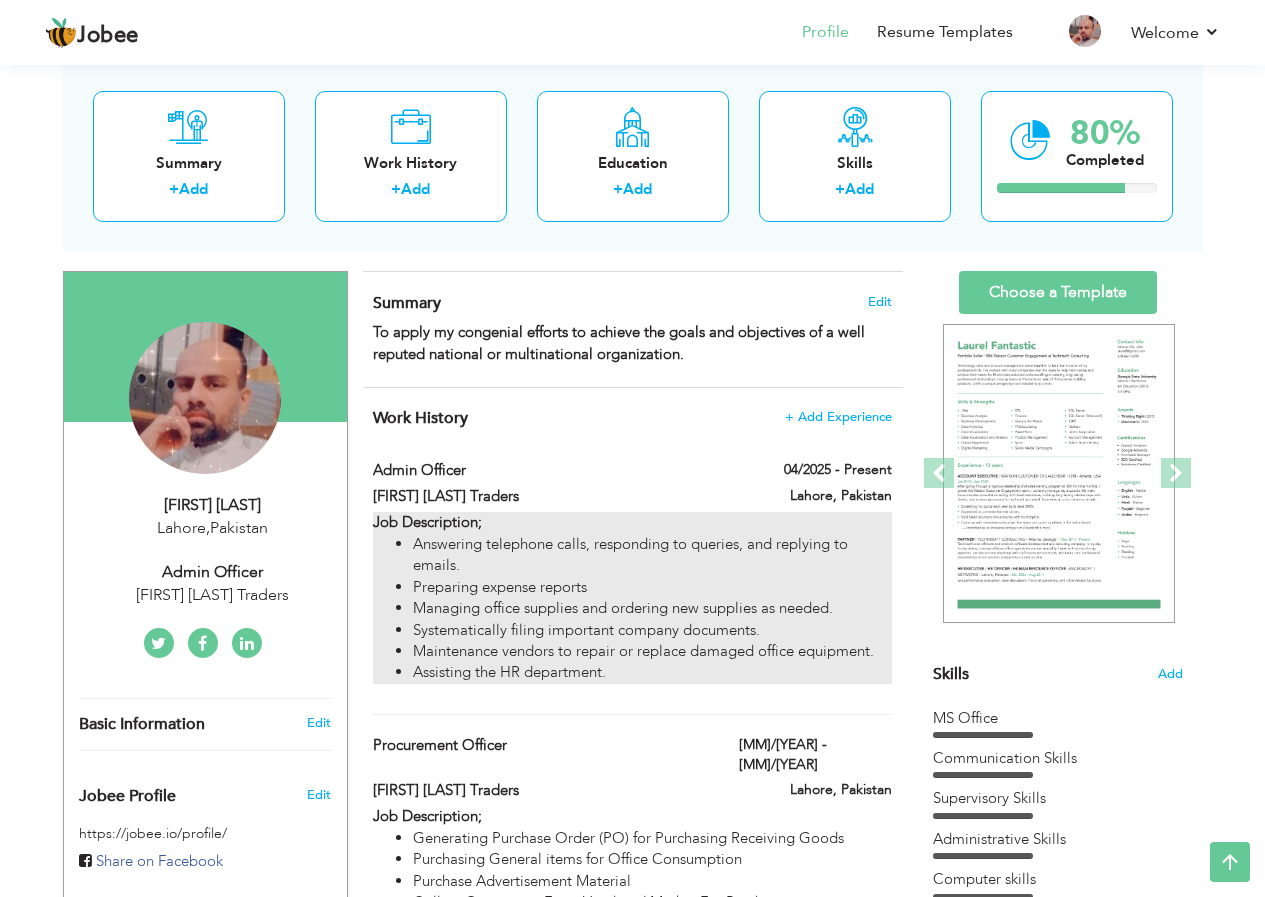 scroll, scrollTop: 0, scrollLeft: 0, axis: both 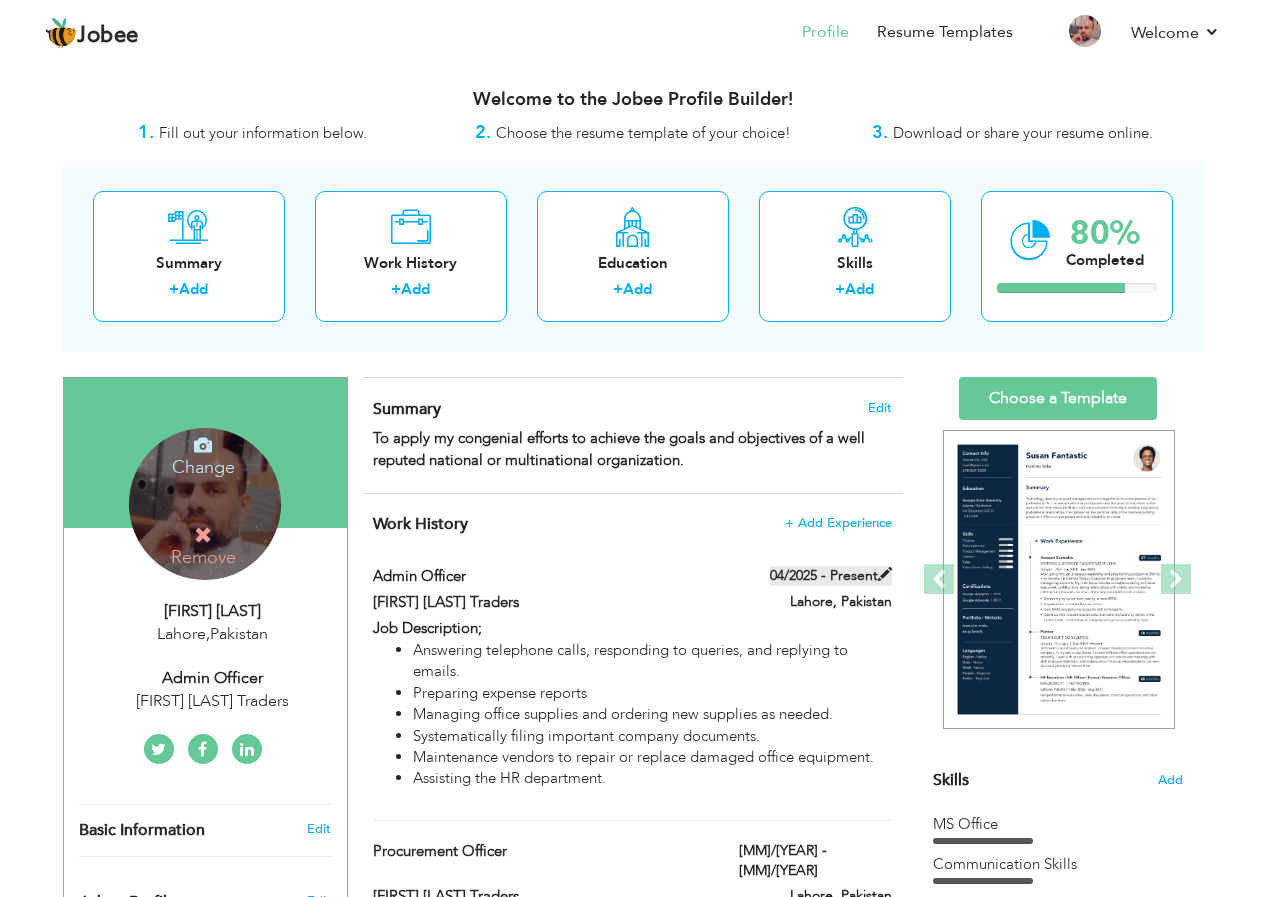 click at bounding box center [885, 574] 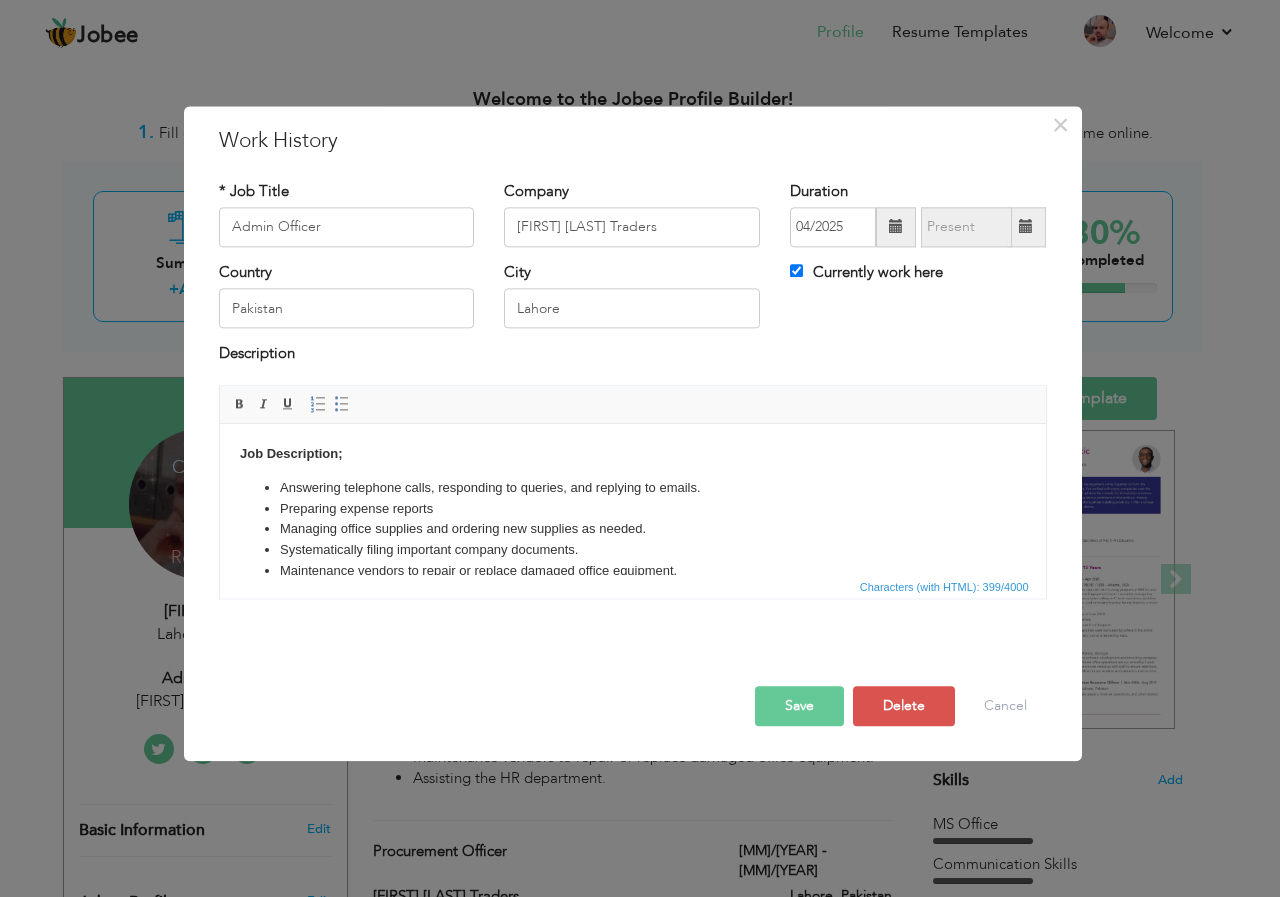 click at bounding box center (1026, 227) 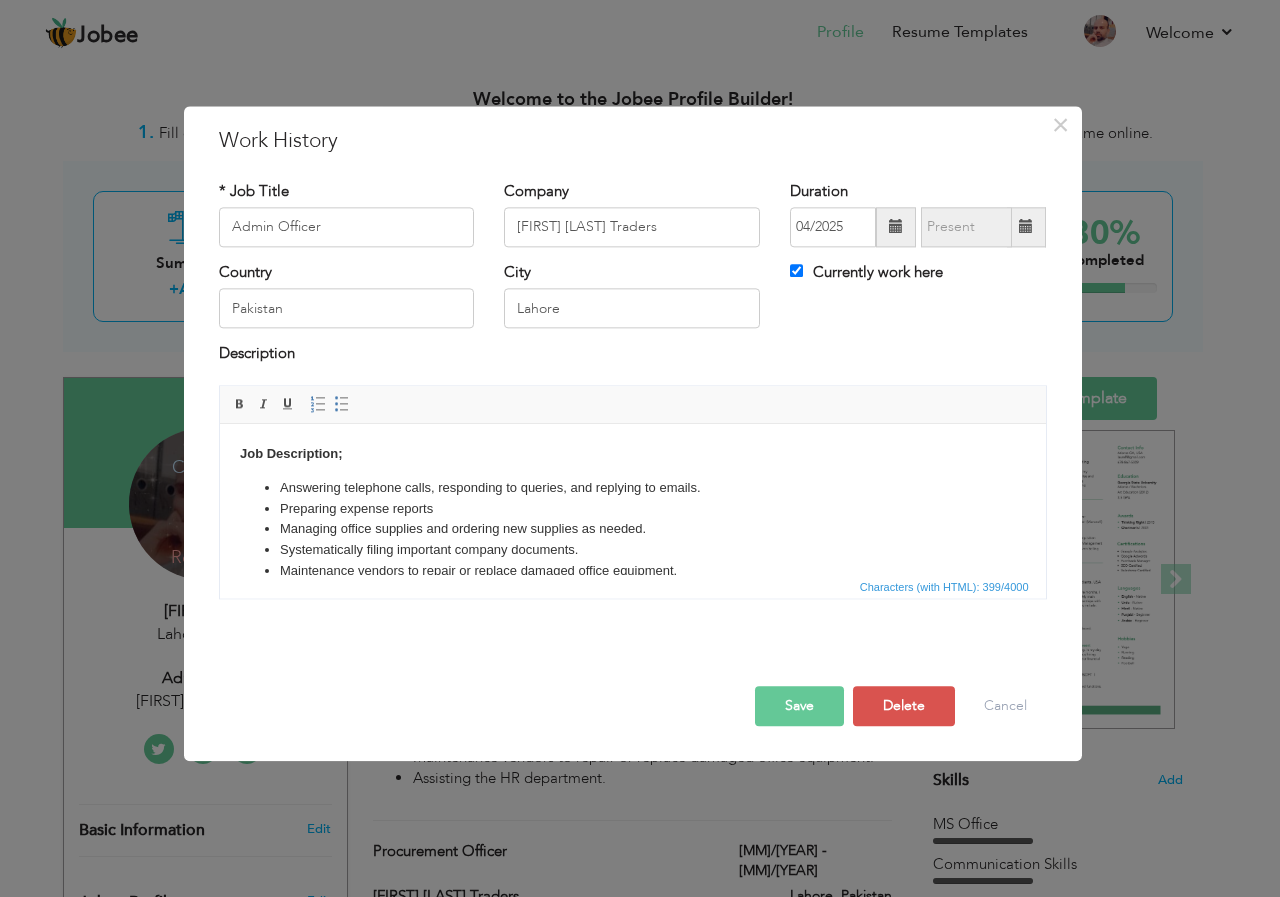click at bounding box center (1026, 227) 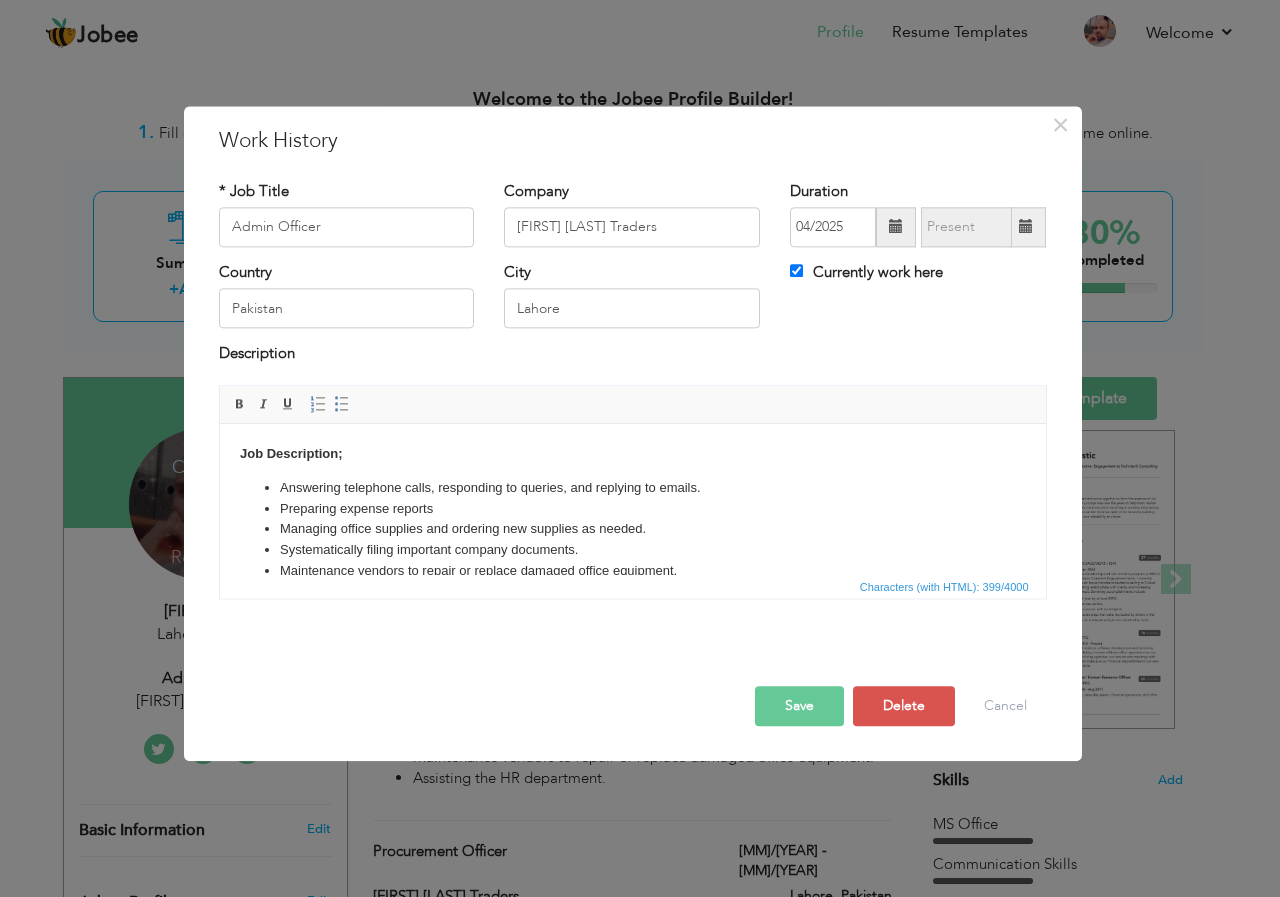 click on "Editor toolbars Basic Styles   Bold   Italic   Underline Paragraph   Insert/Remove Numbered List   Insert/Remove Bulleted List" at bounding box center [633, 405] 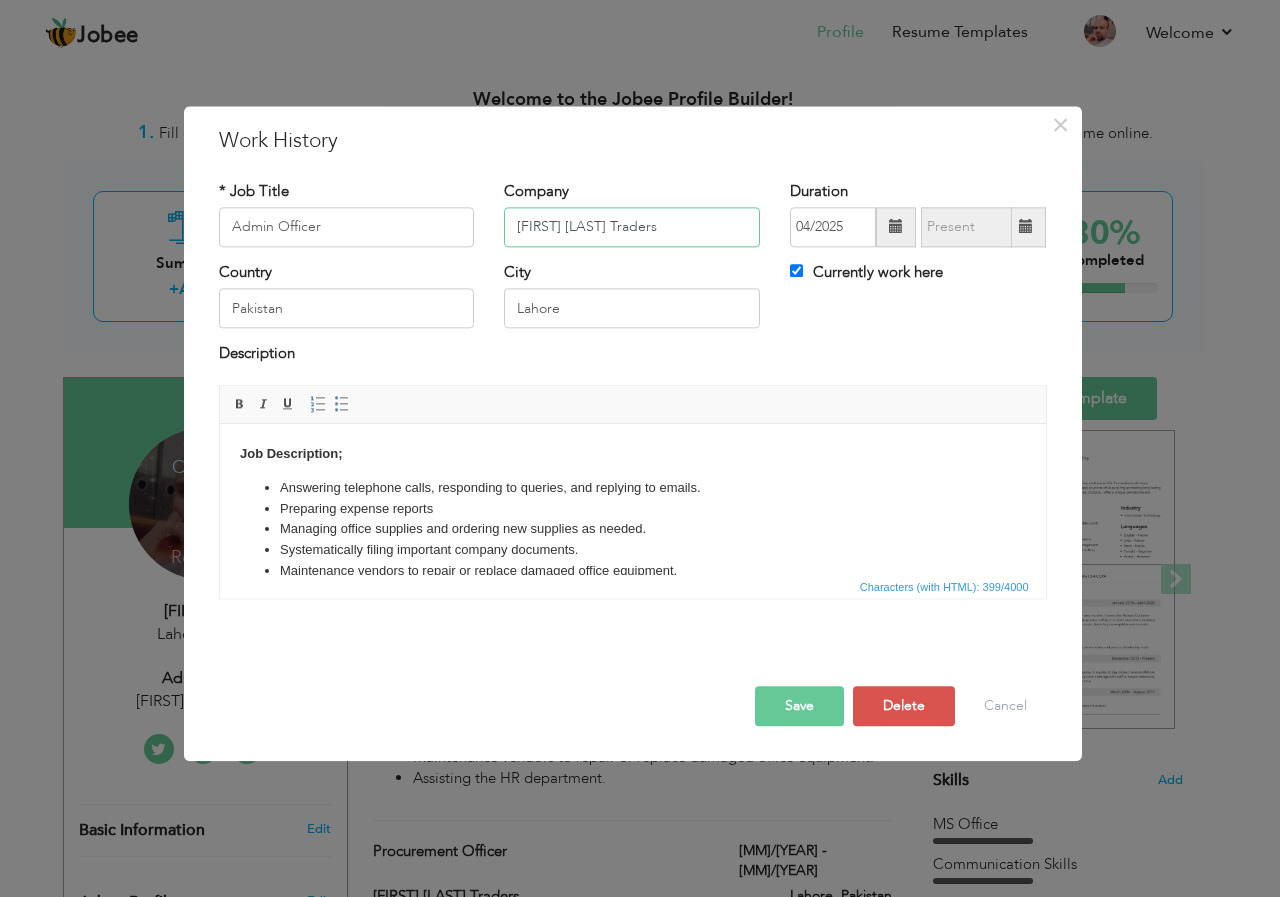 click on "Shahzad Hammad Traders" at bounding box center [632, 227] 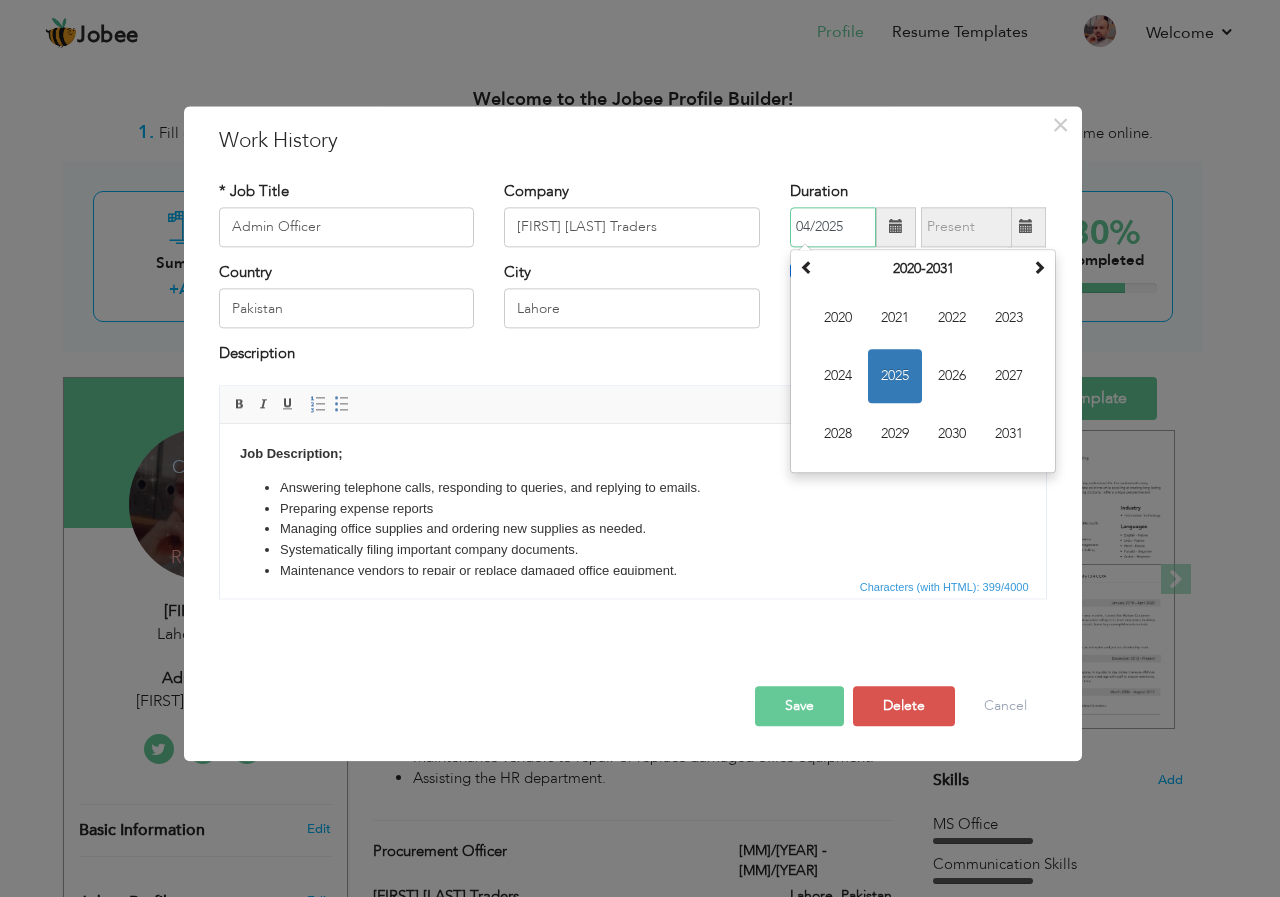 click on "04/2025" at bounding box center (833, 227) 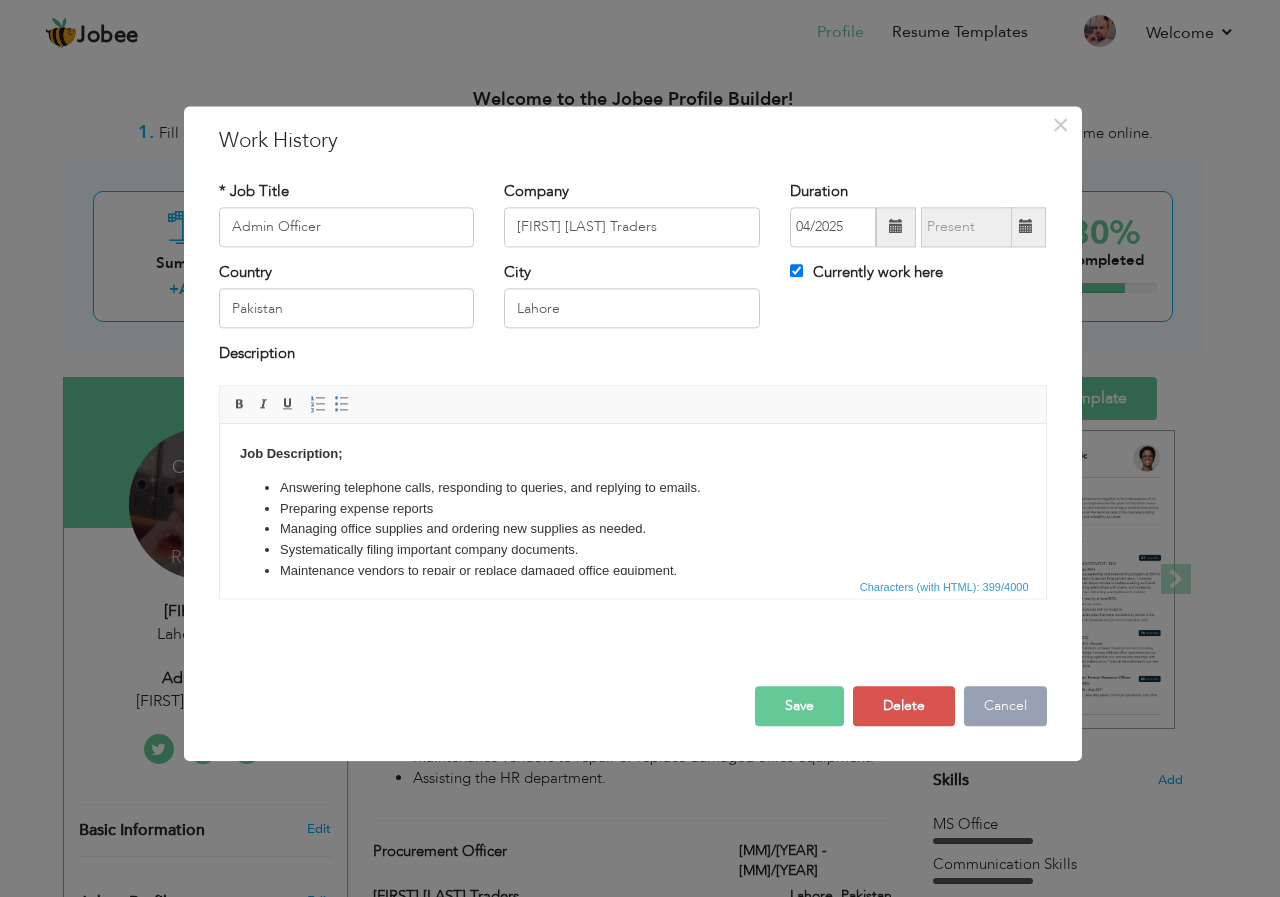 click on "Cancel" at bounding box center (1005, 706) 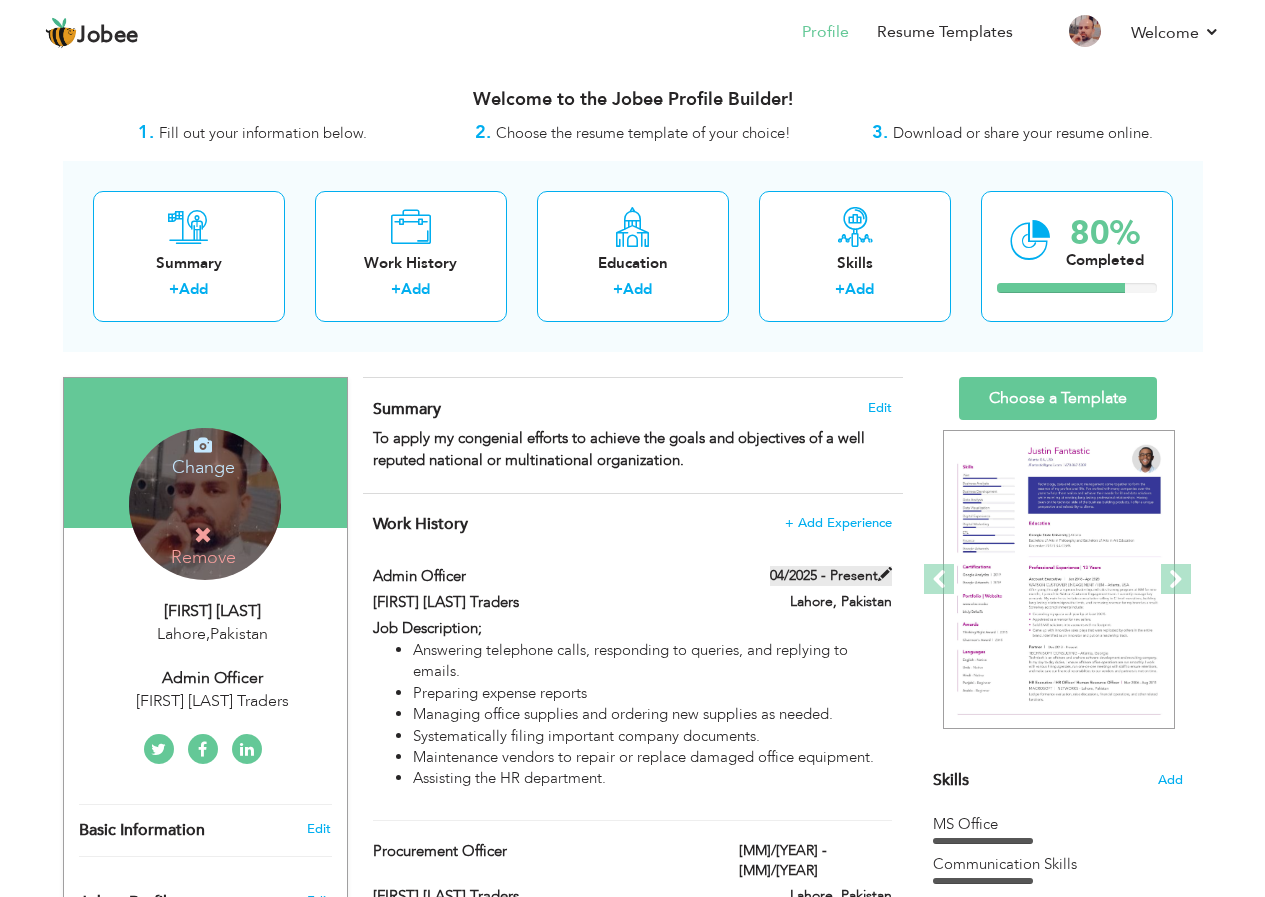click at bounding box center (885, 574) 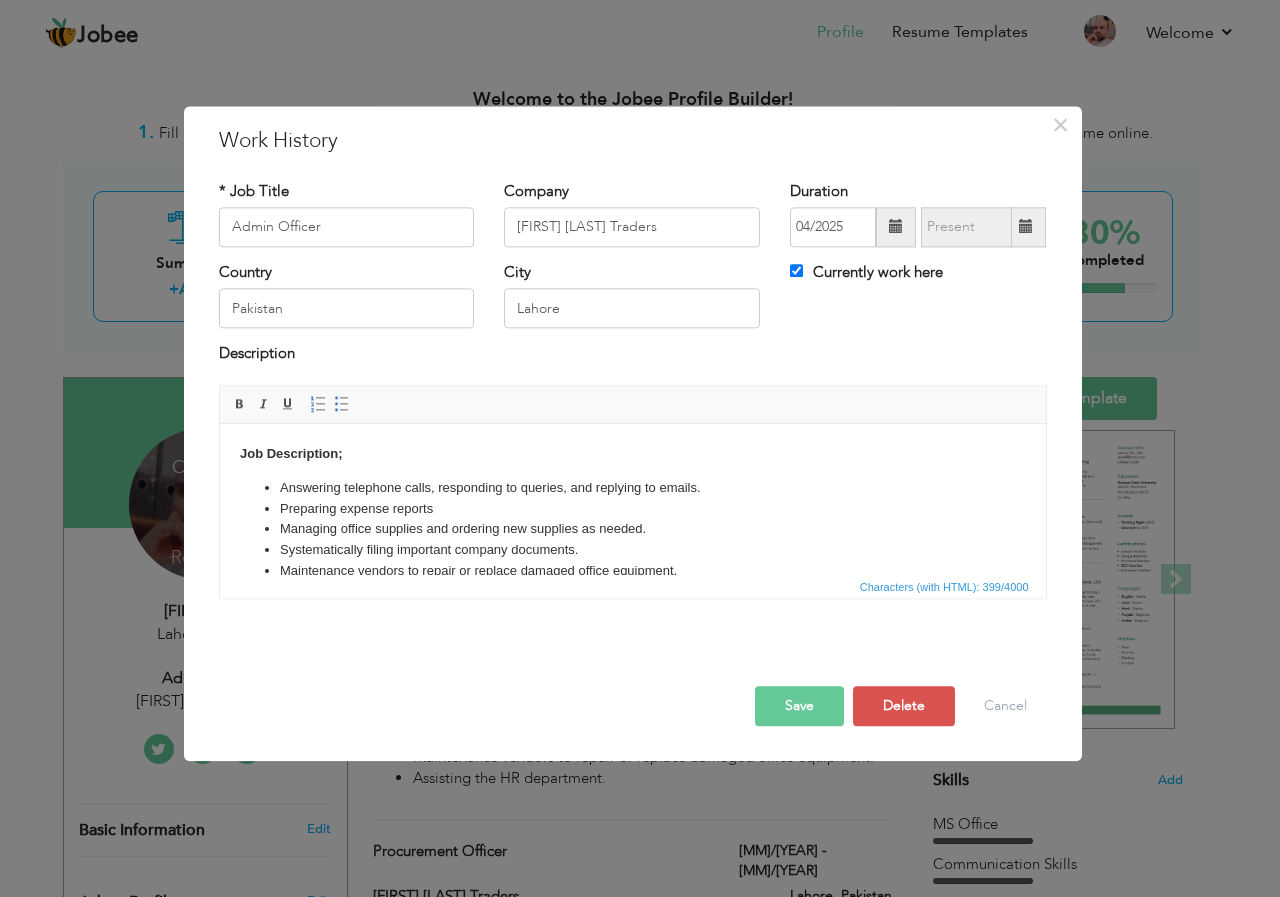click at bounding box center [1026, 227] 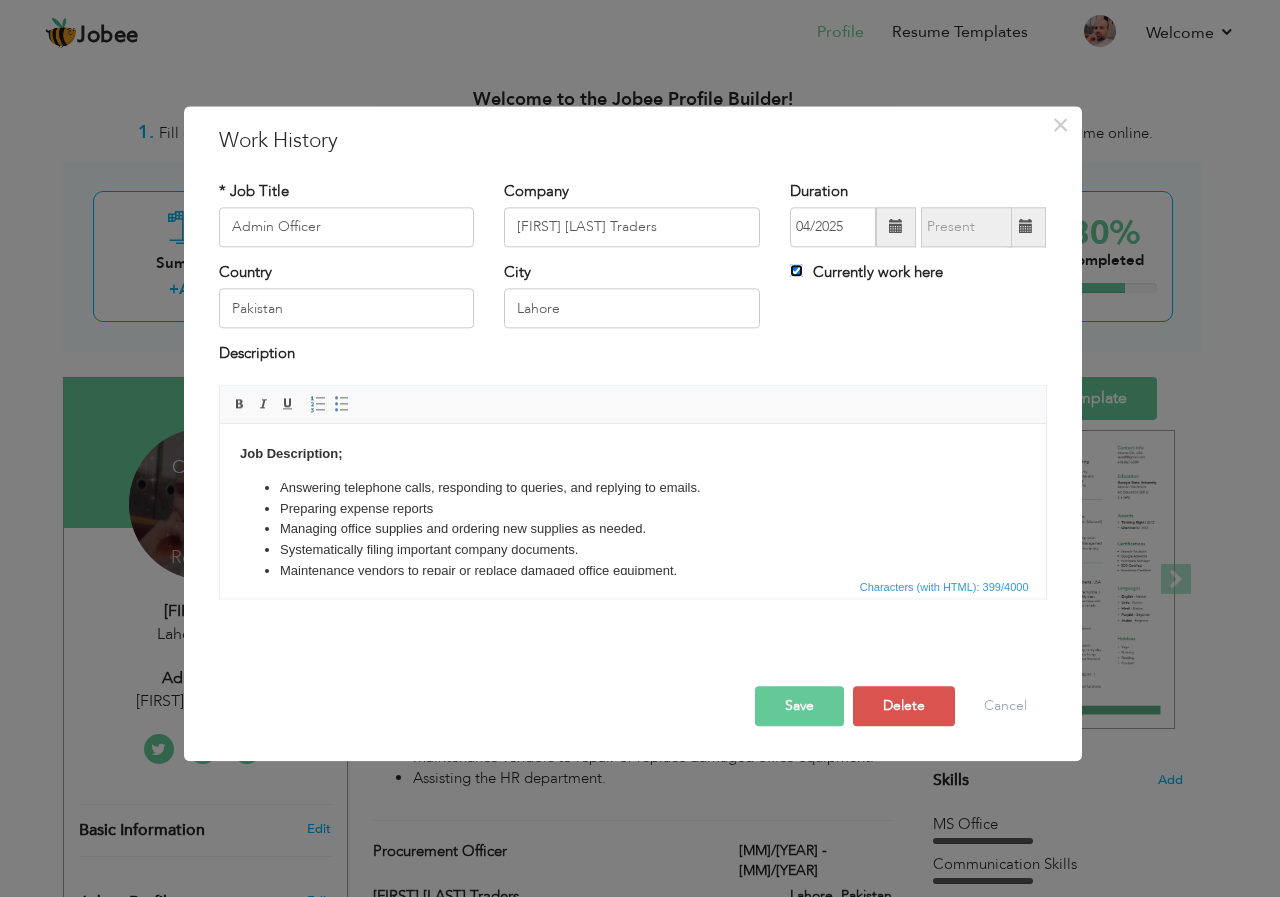 click on "Currently work here" at bounding box center [796, 270] 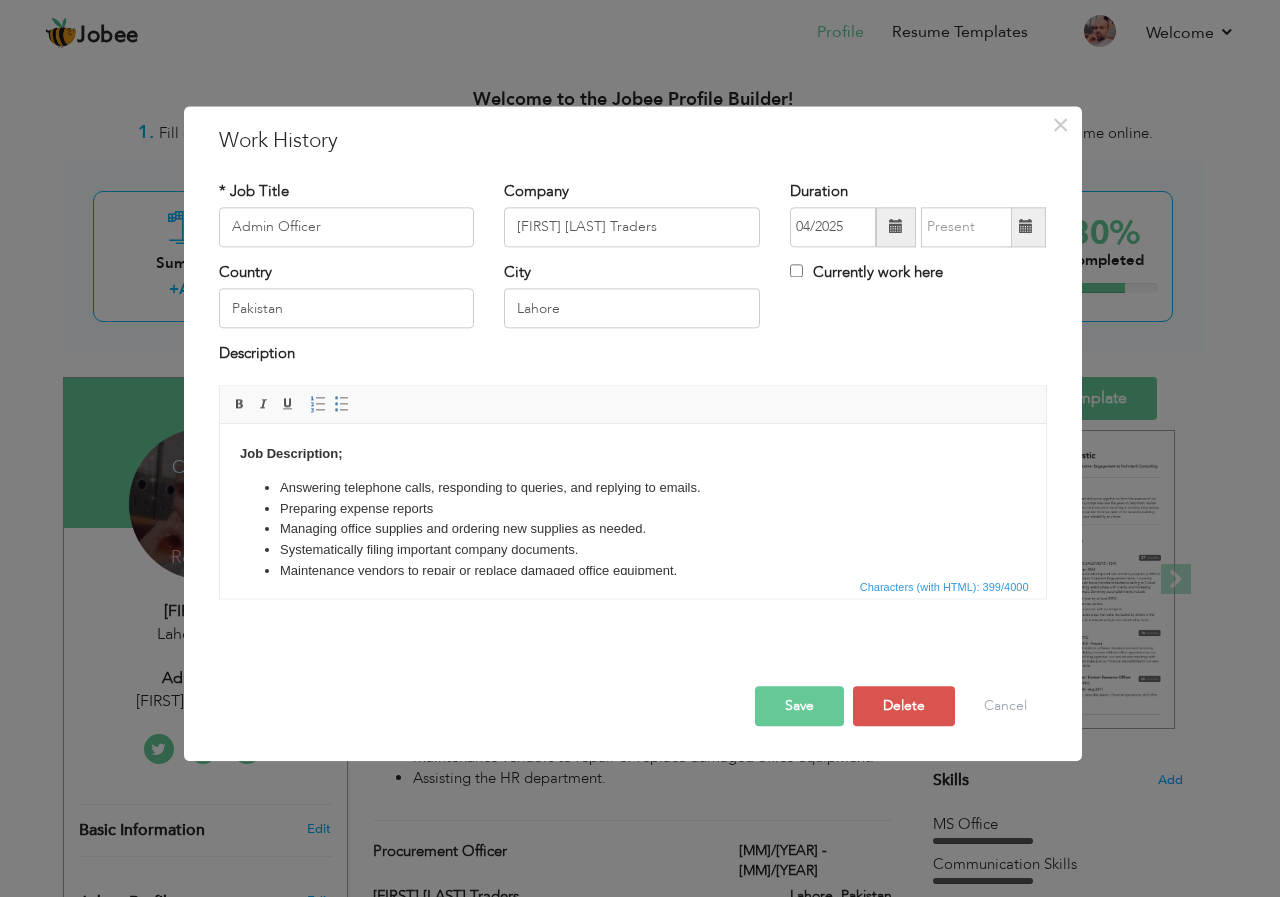 click at bounding box center [1026, 227] 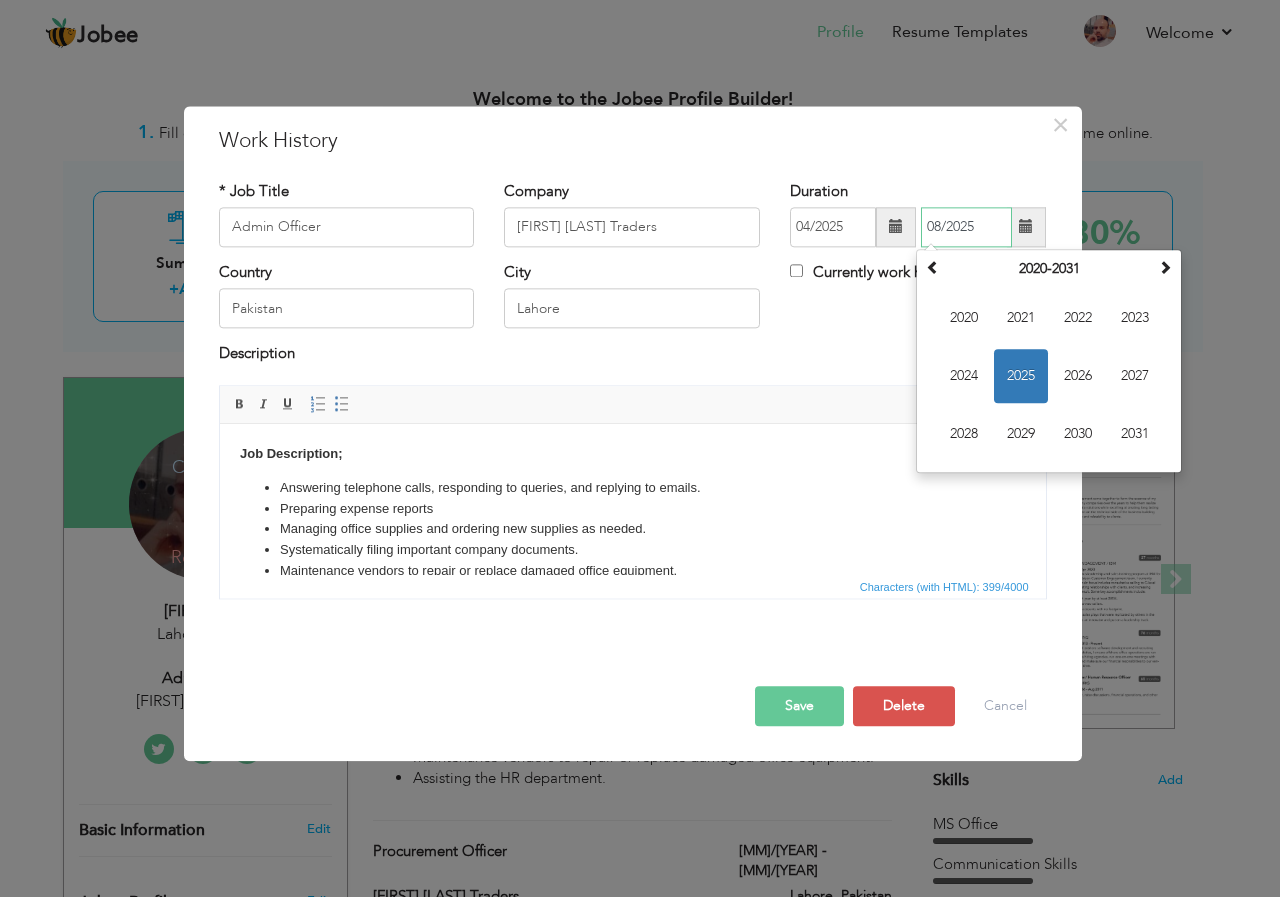 click on "2025" at bounding box center (1021, 376) 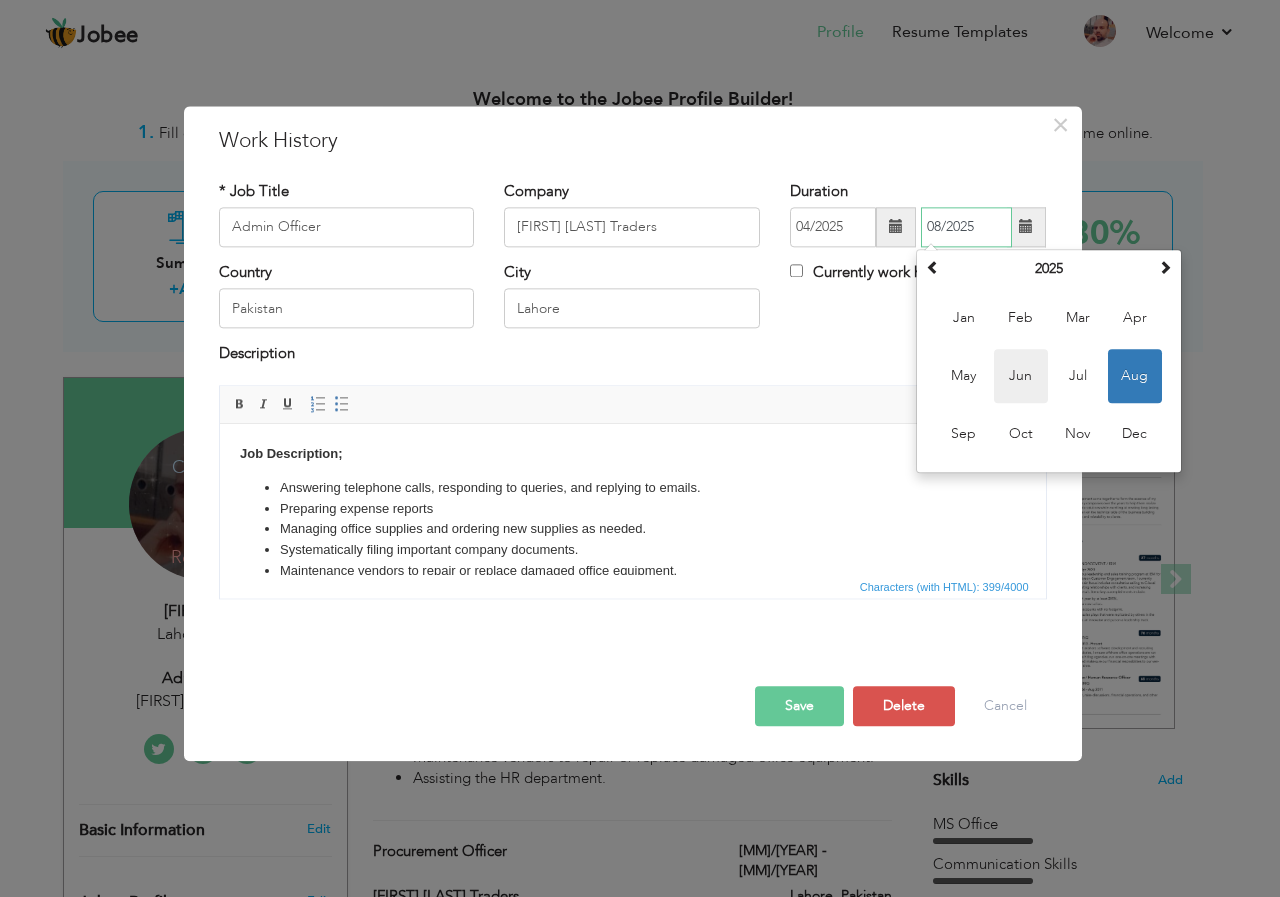 click on "Jun" at bounding box center (1021, 376) 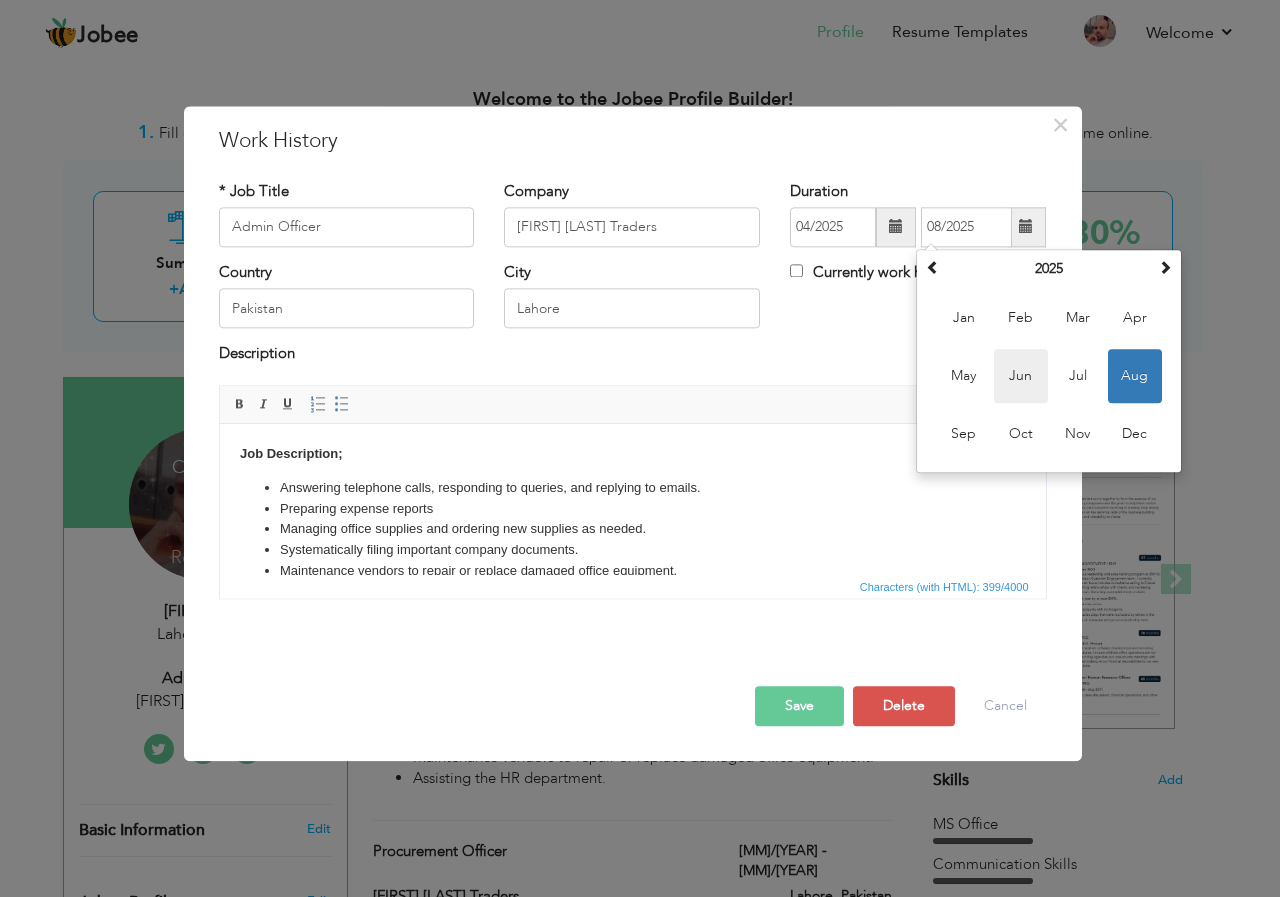 type on "06/2025" 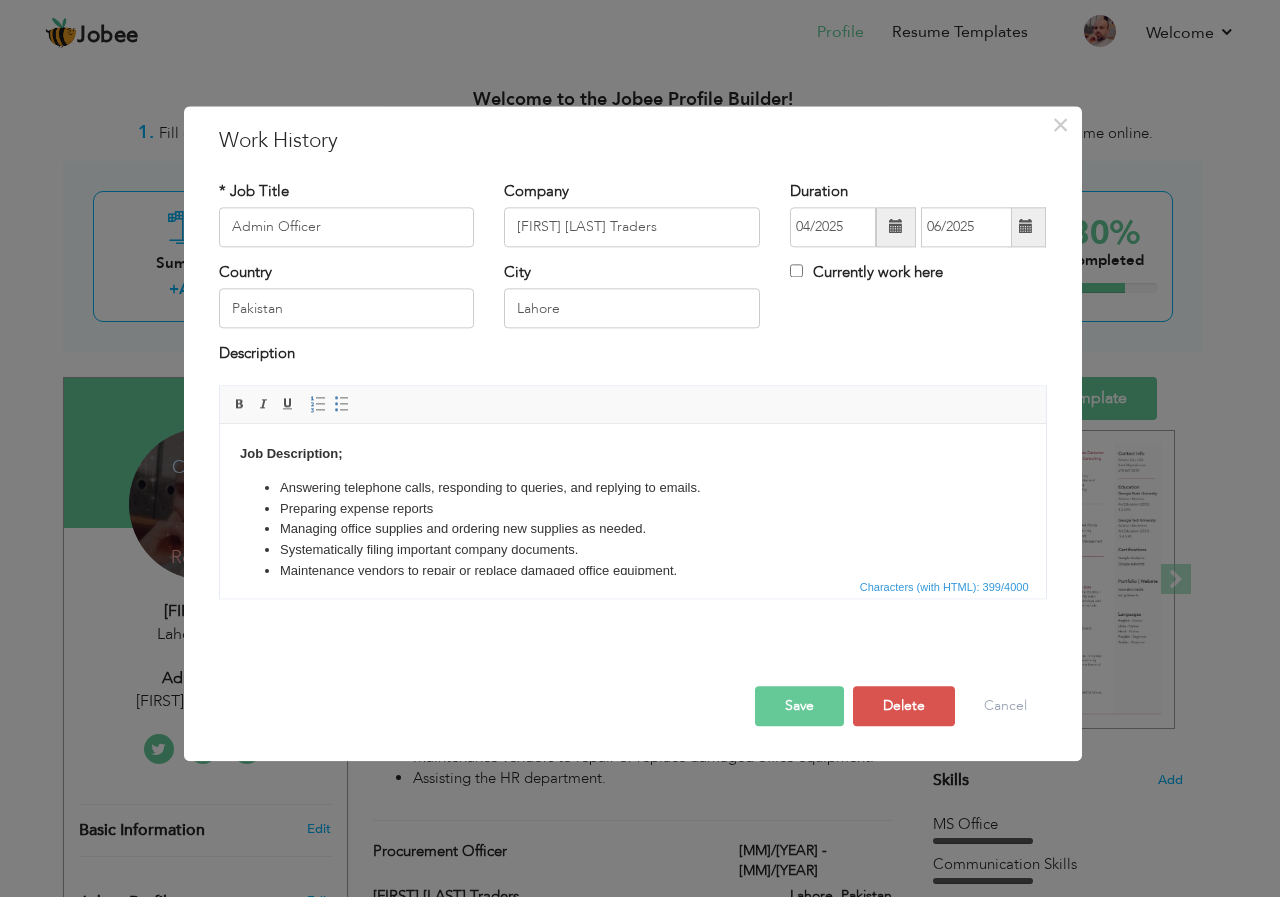 click on "Save" at bounding box center (799, 706) 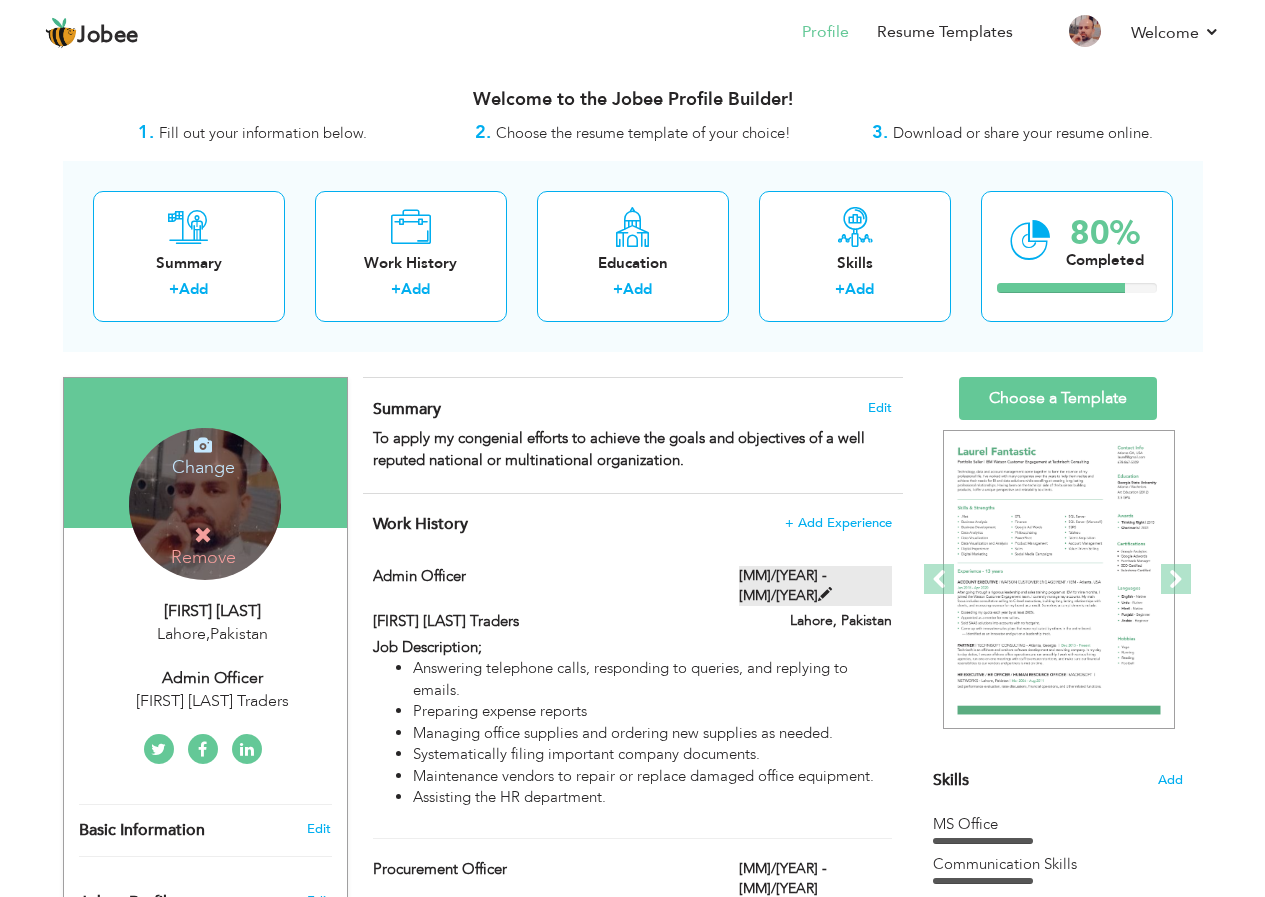 click at bounding box center (825, 594) 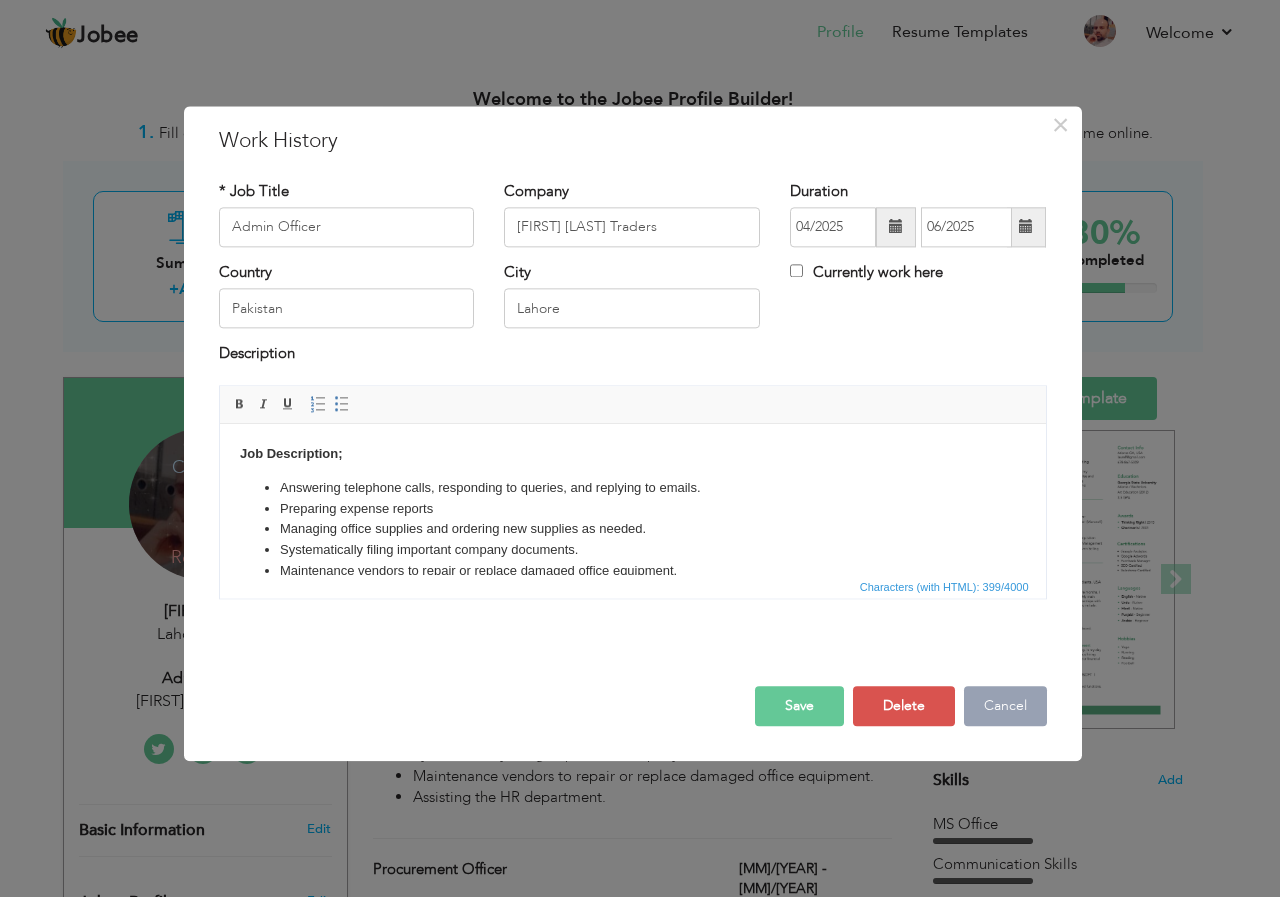 click on "Cancel" at bounding box center [1005, 706] 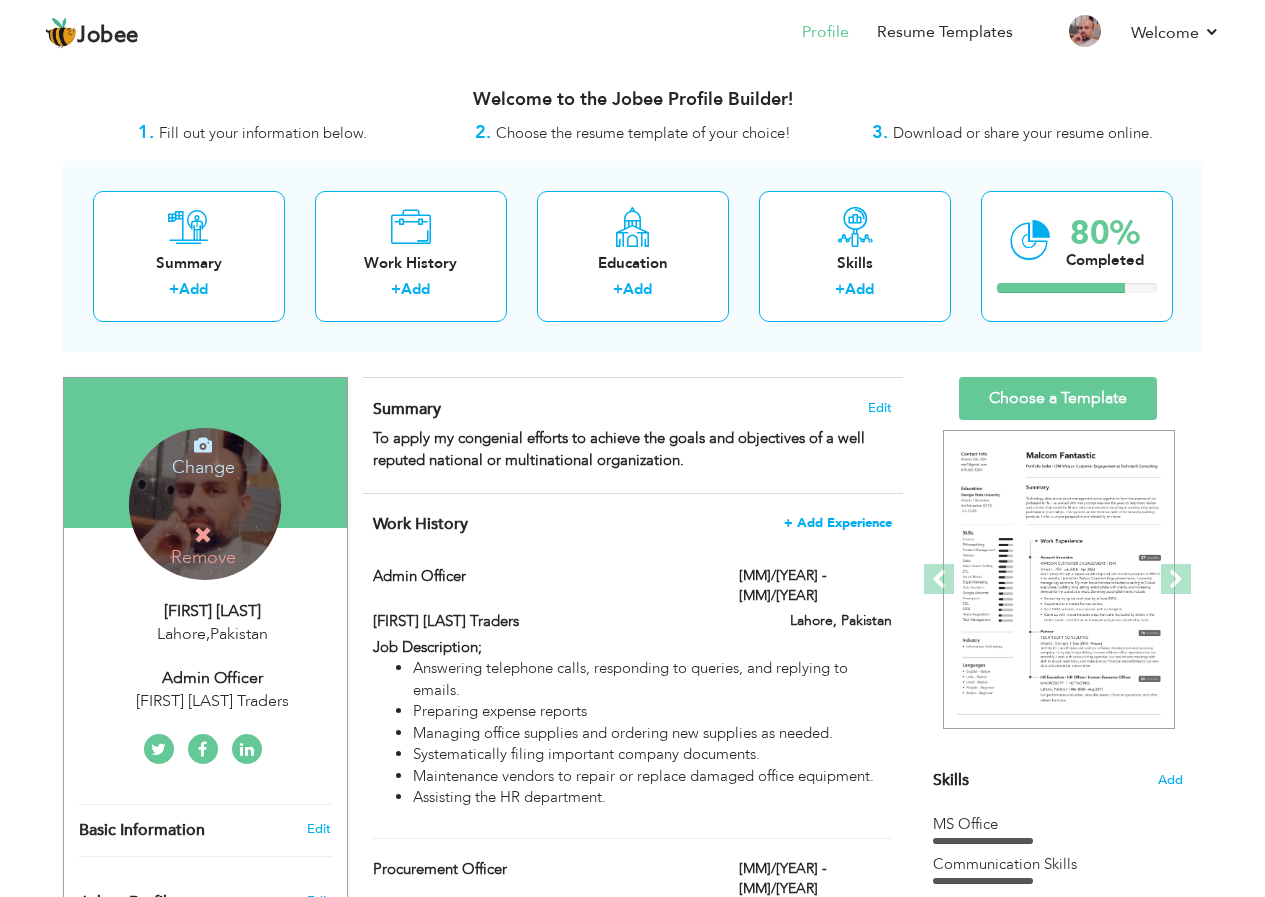 click on "+ Add Experience" at bounding box center (838, 523) 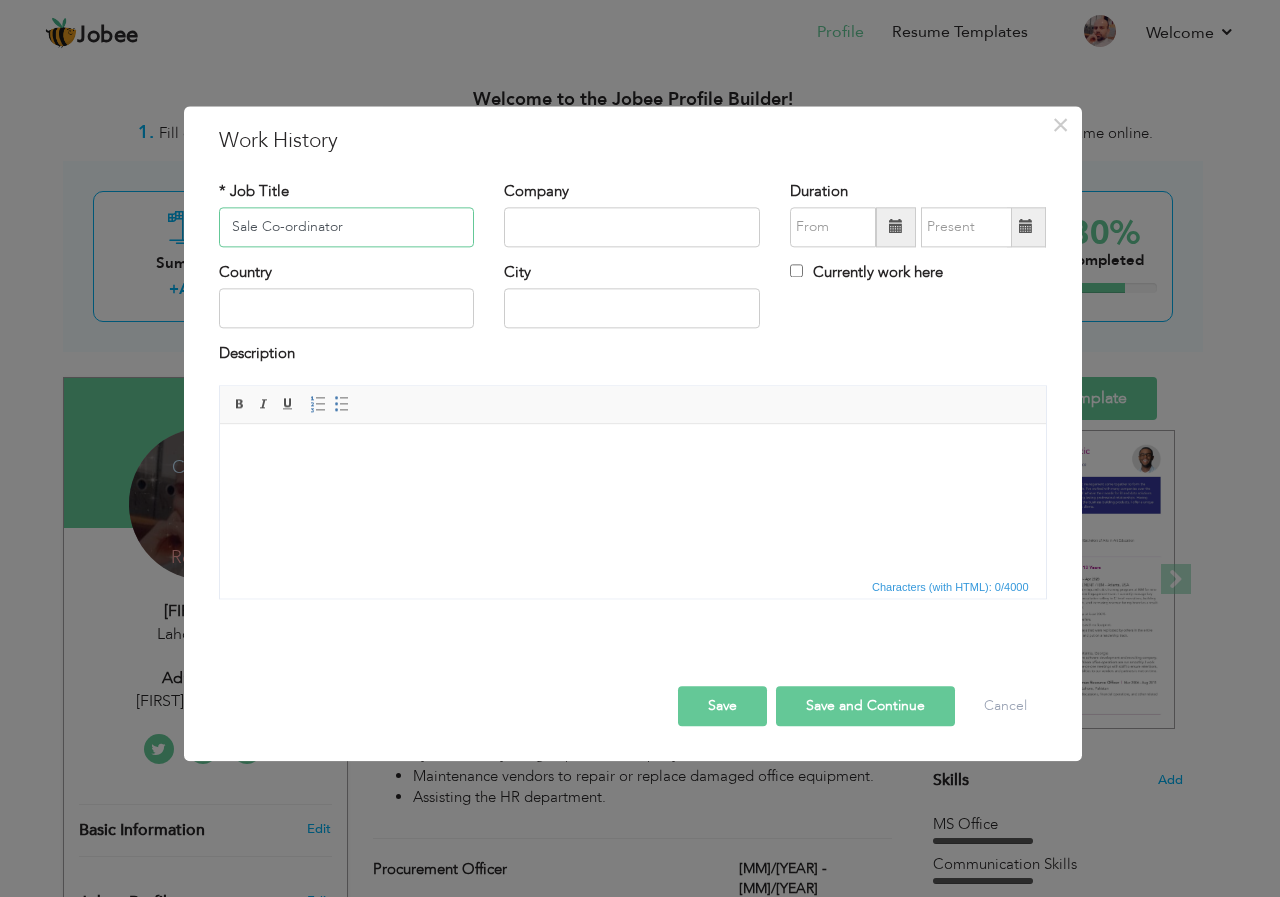 type on "Sale Co-ordinator" 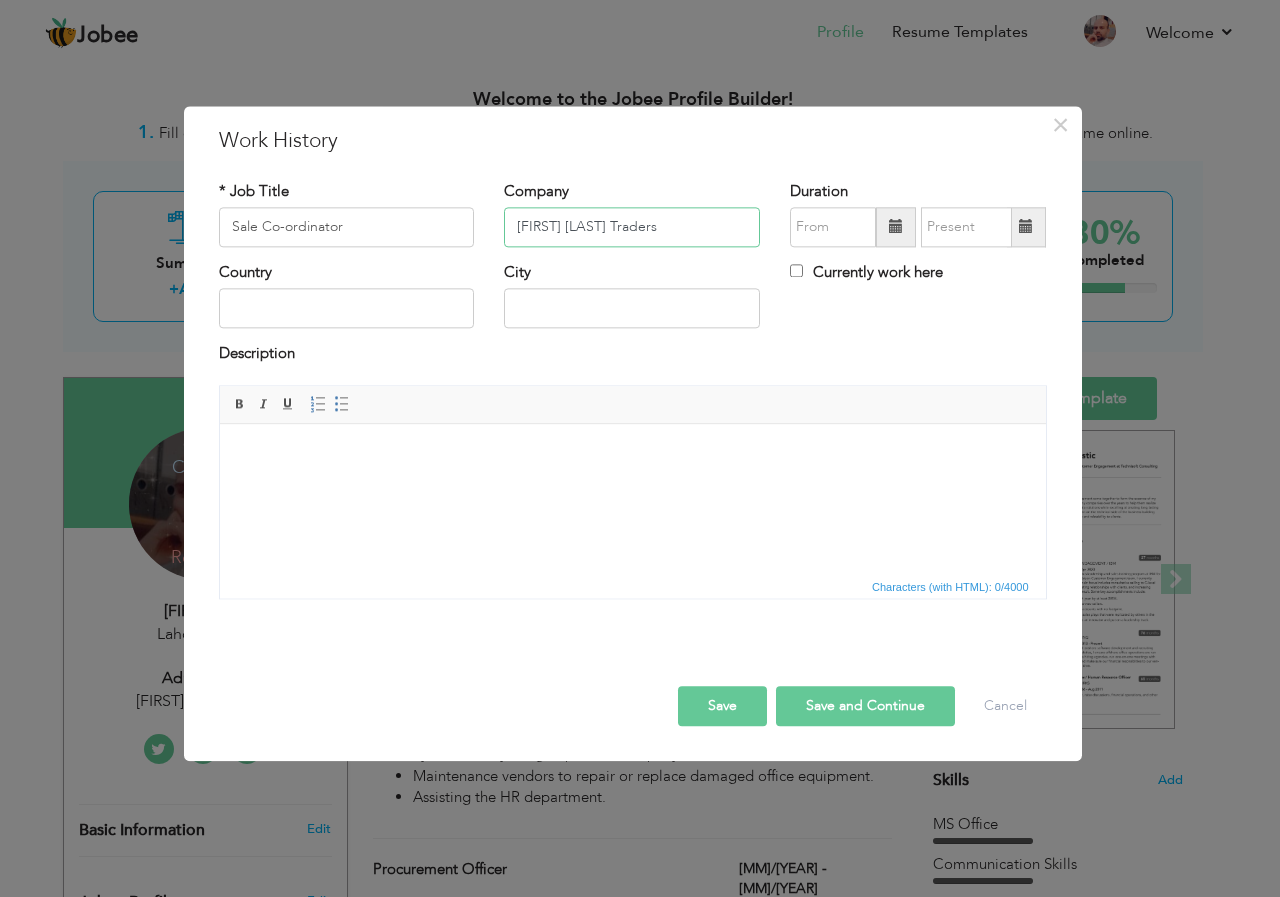 type on "Shahzad Hammad Traders" 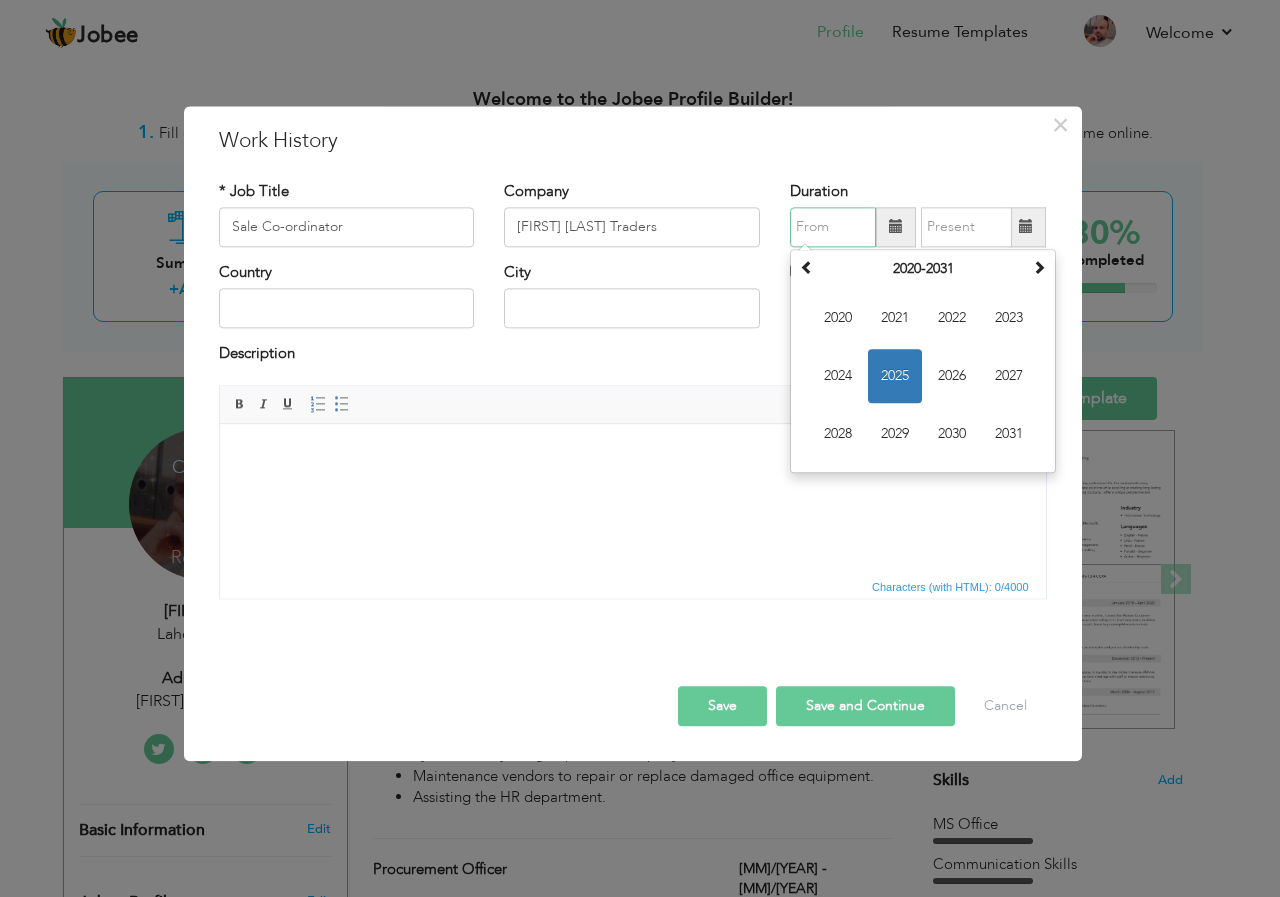 click on "2025" at bounding box center [895, 376] 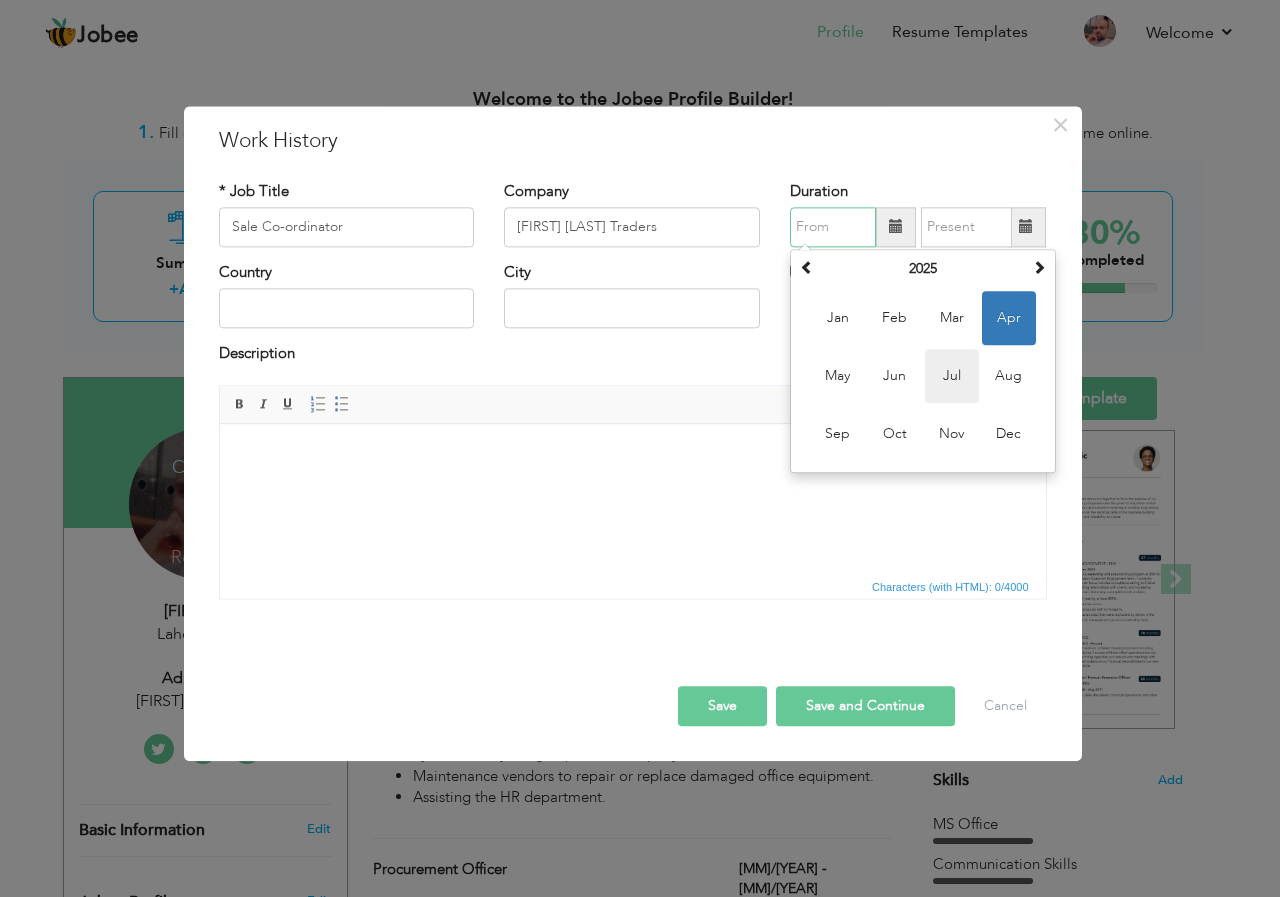 click on "Jul" at bounding box center (952, 376) 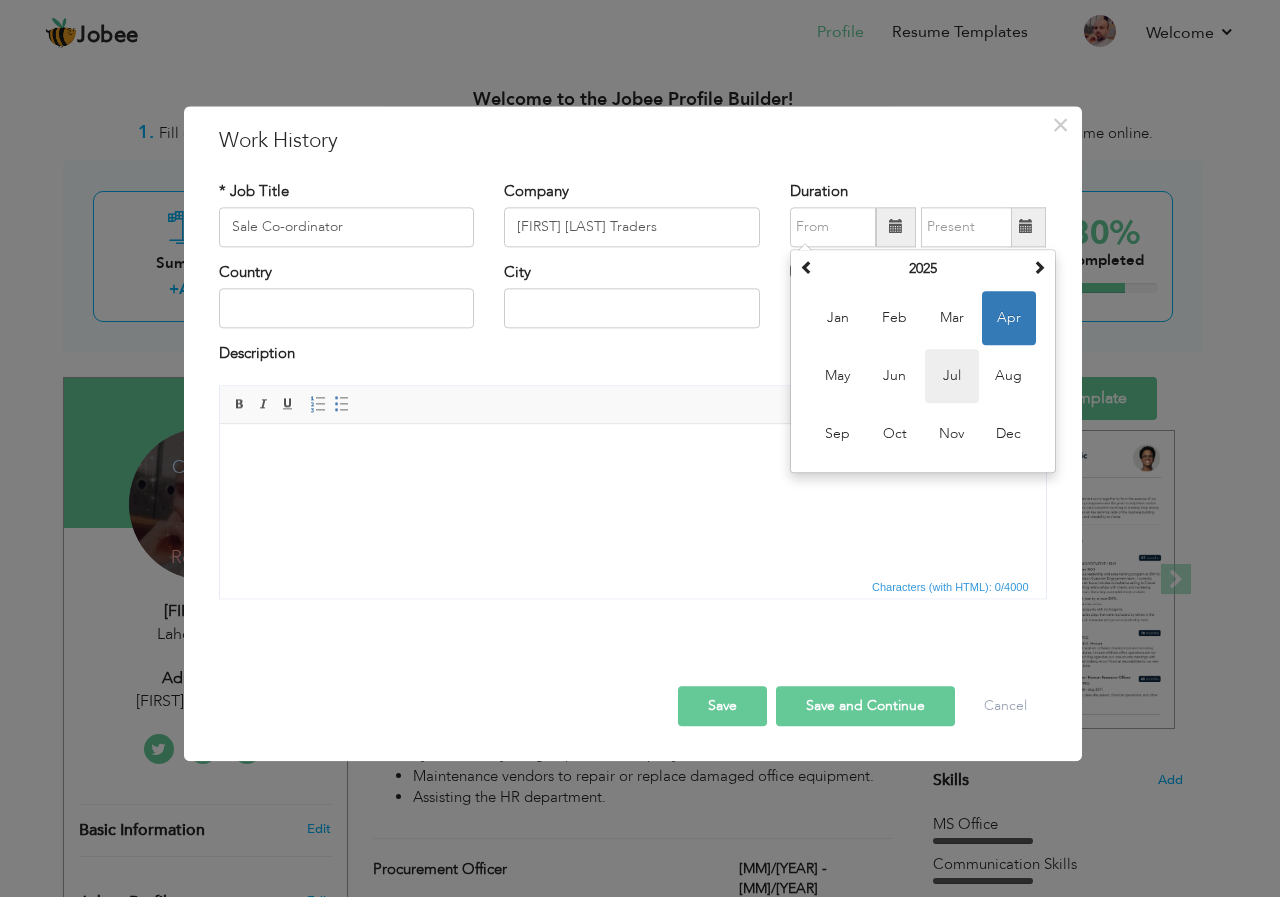 type on "07/2025" 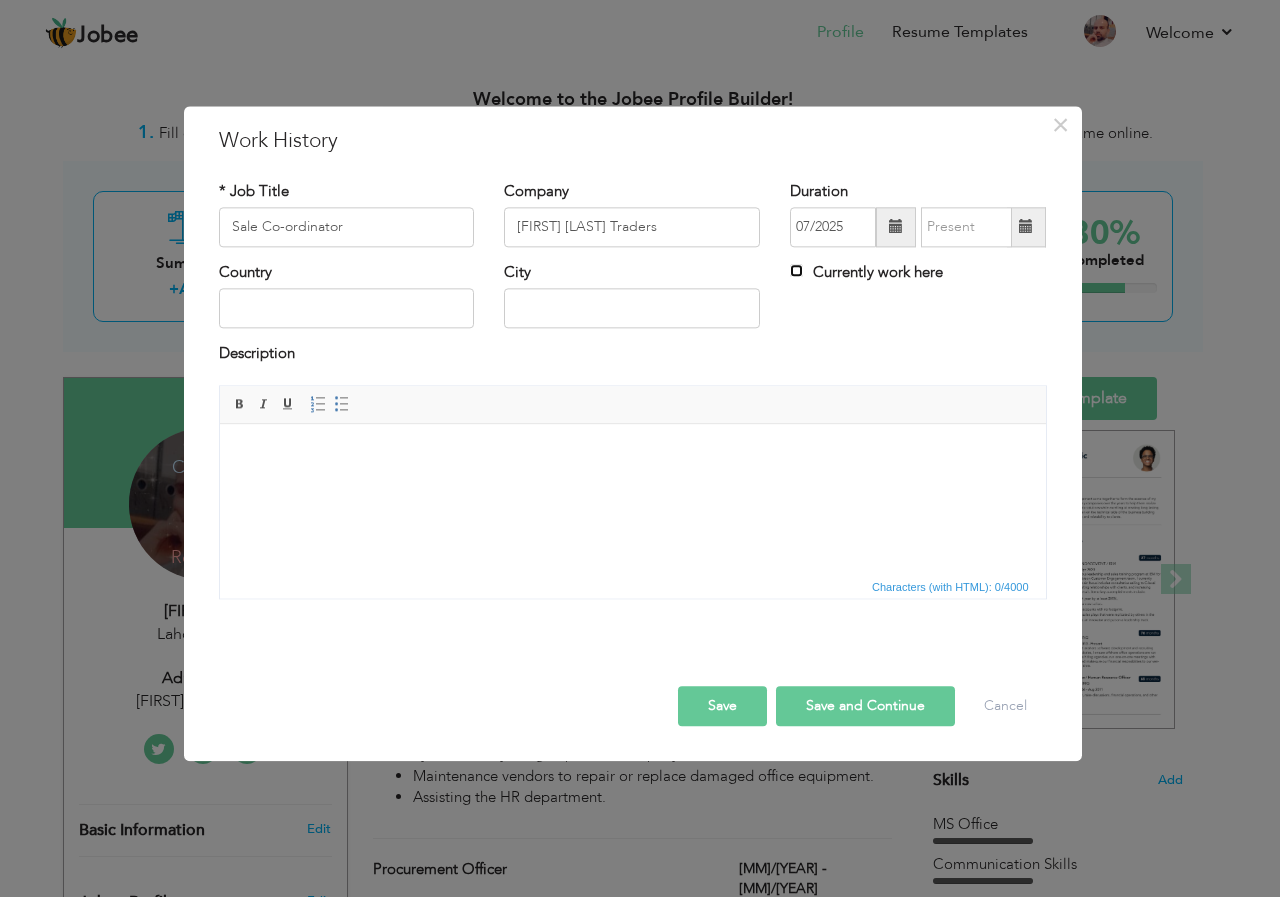 click on "Currently work here" at bounding box center (796, 270) 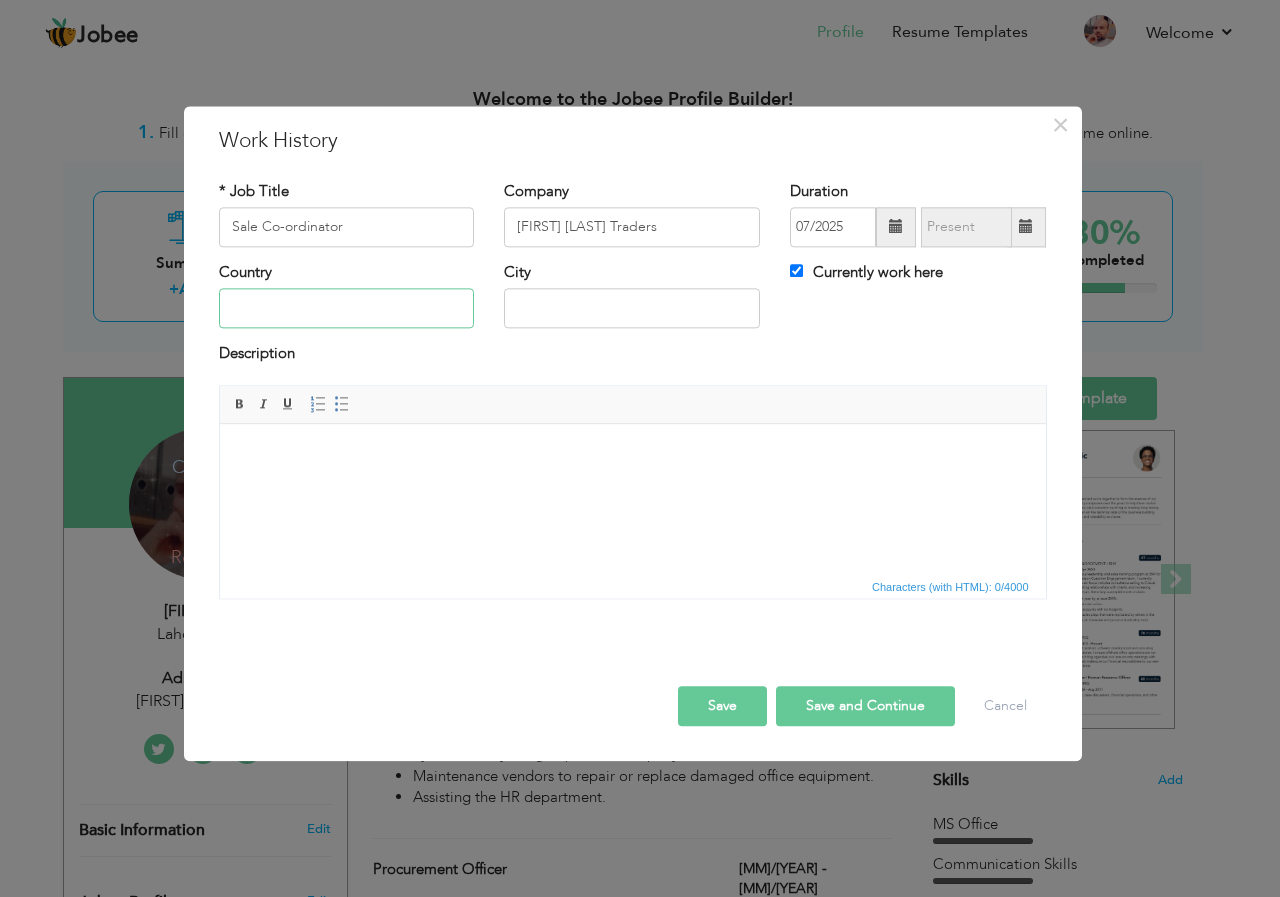 click at bounding box center [347, 309] 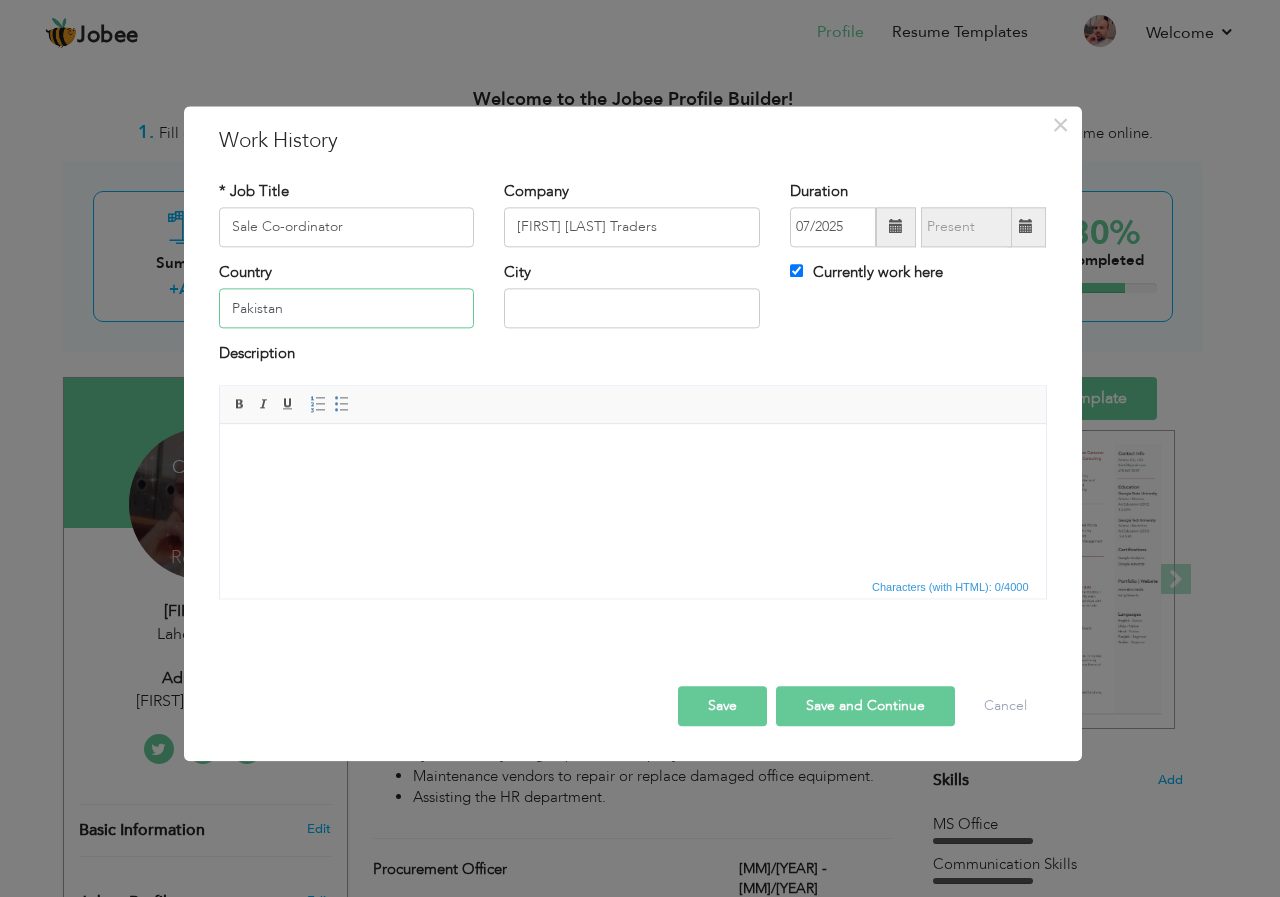 type on "Pakistan" 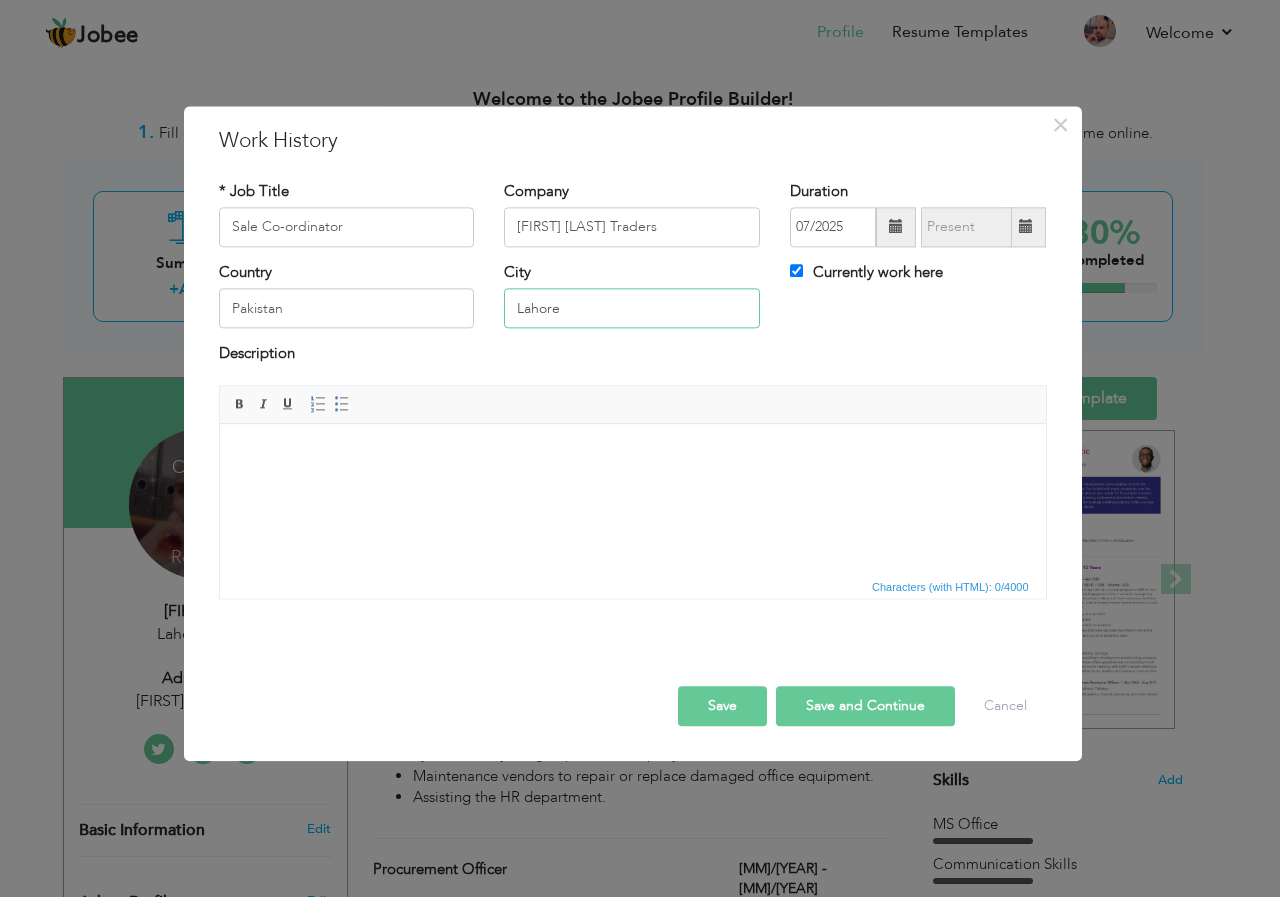 type on "Lahore" 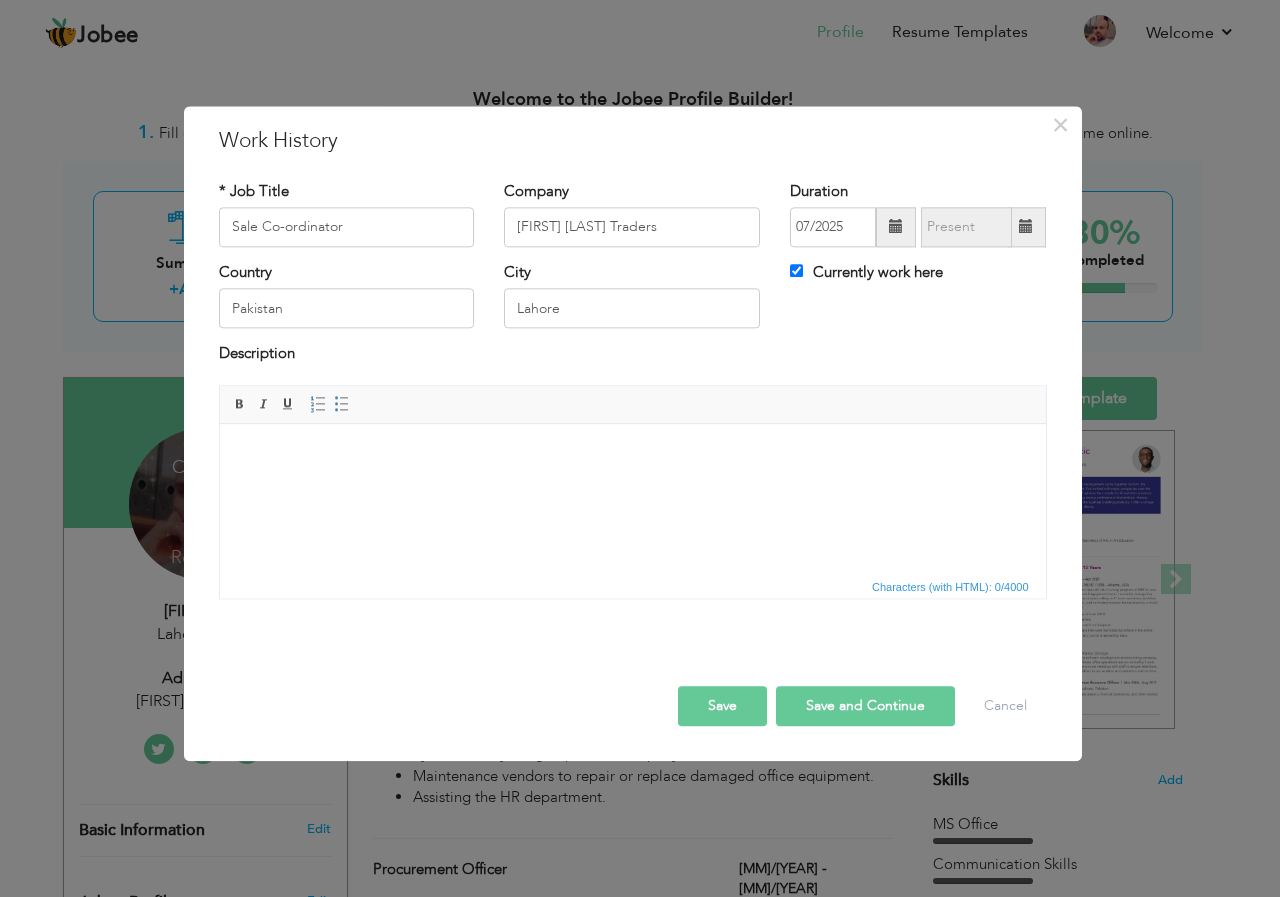 click at bounding box center (632, 454) 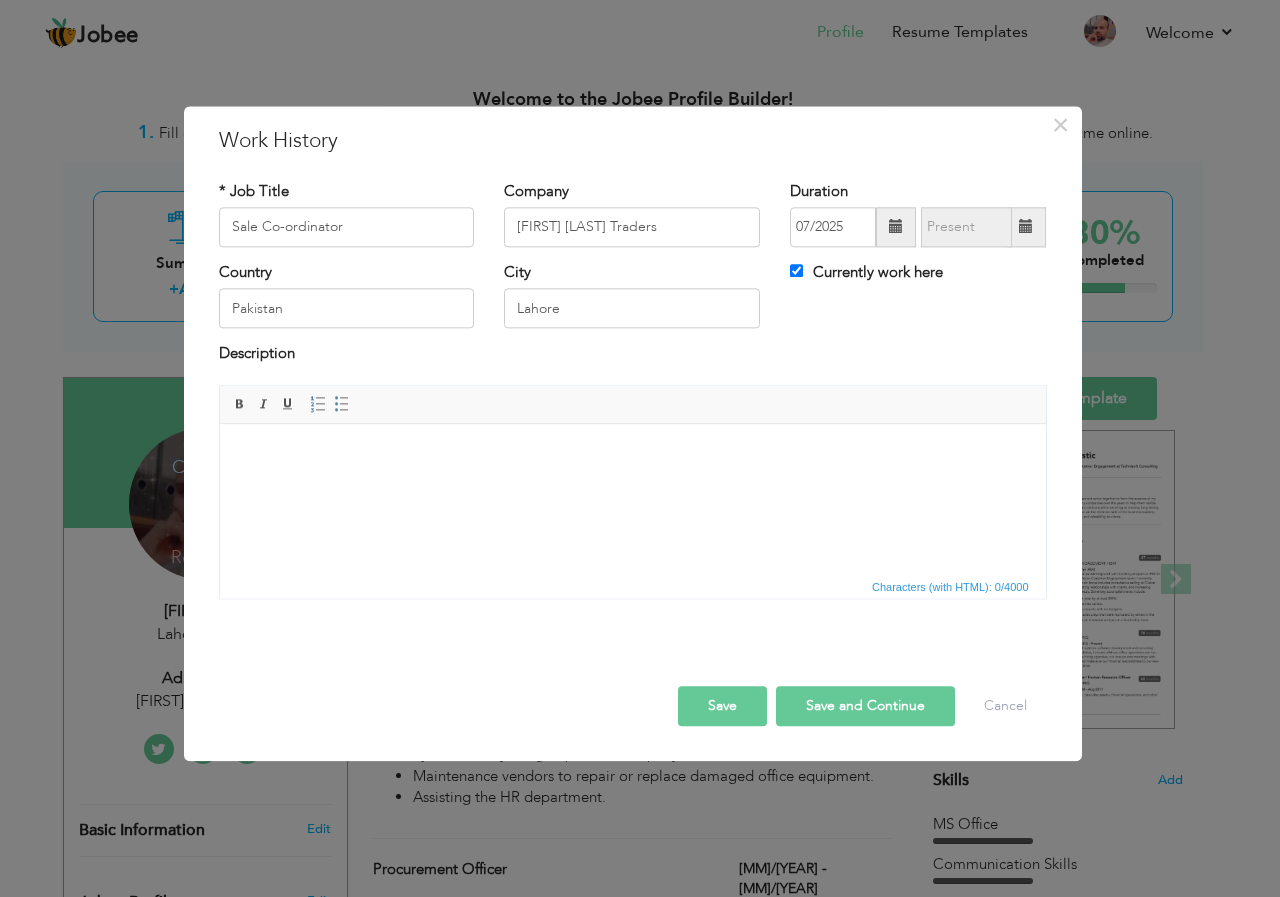 click on "Save" at bounding box center (722, 706) 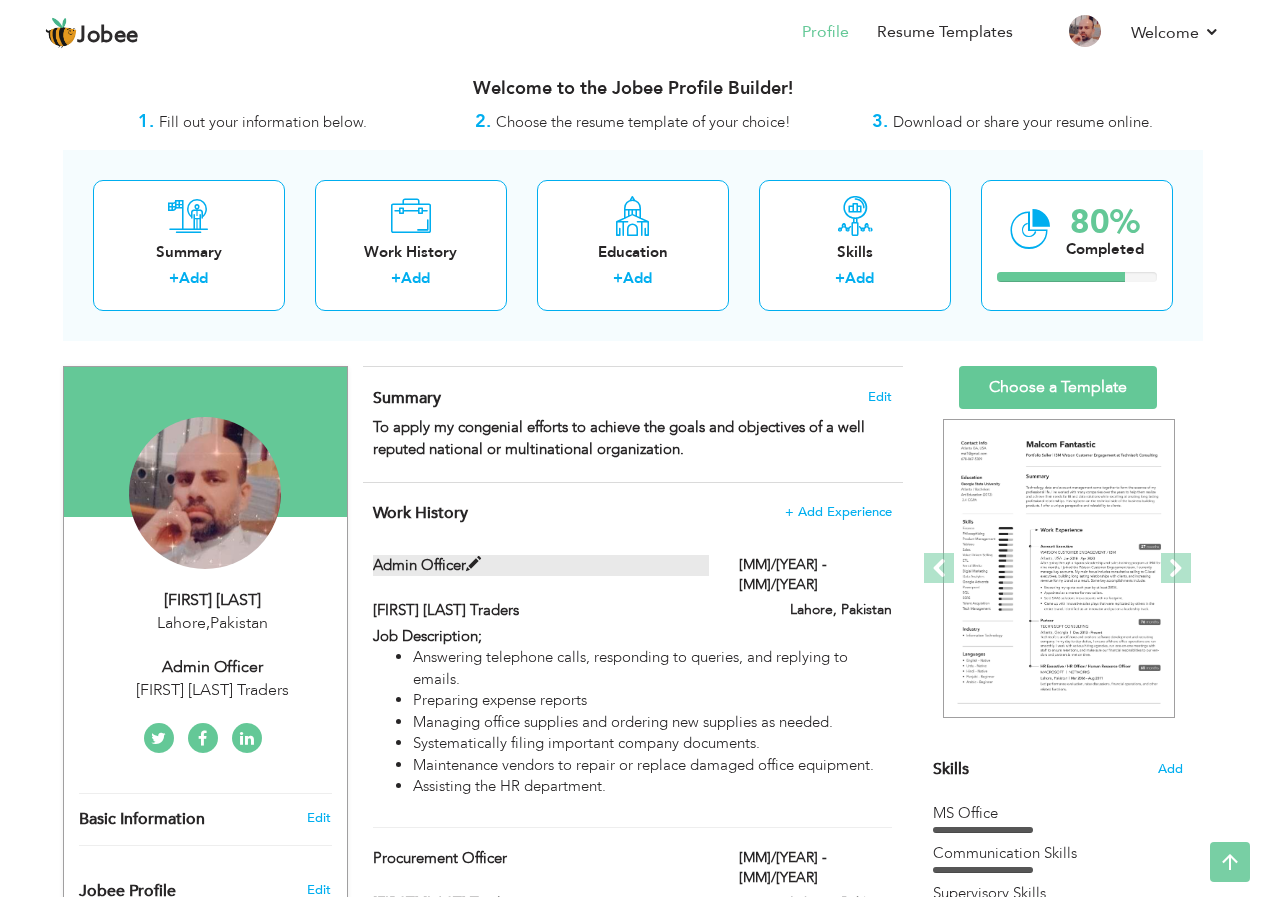 scroll, scrollTop: 0, scrollLeft: 0, axis: both 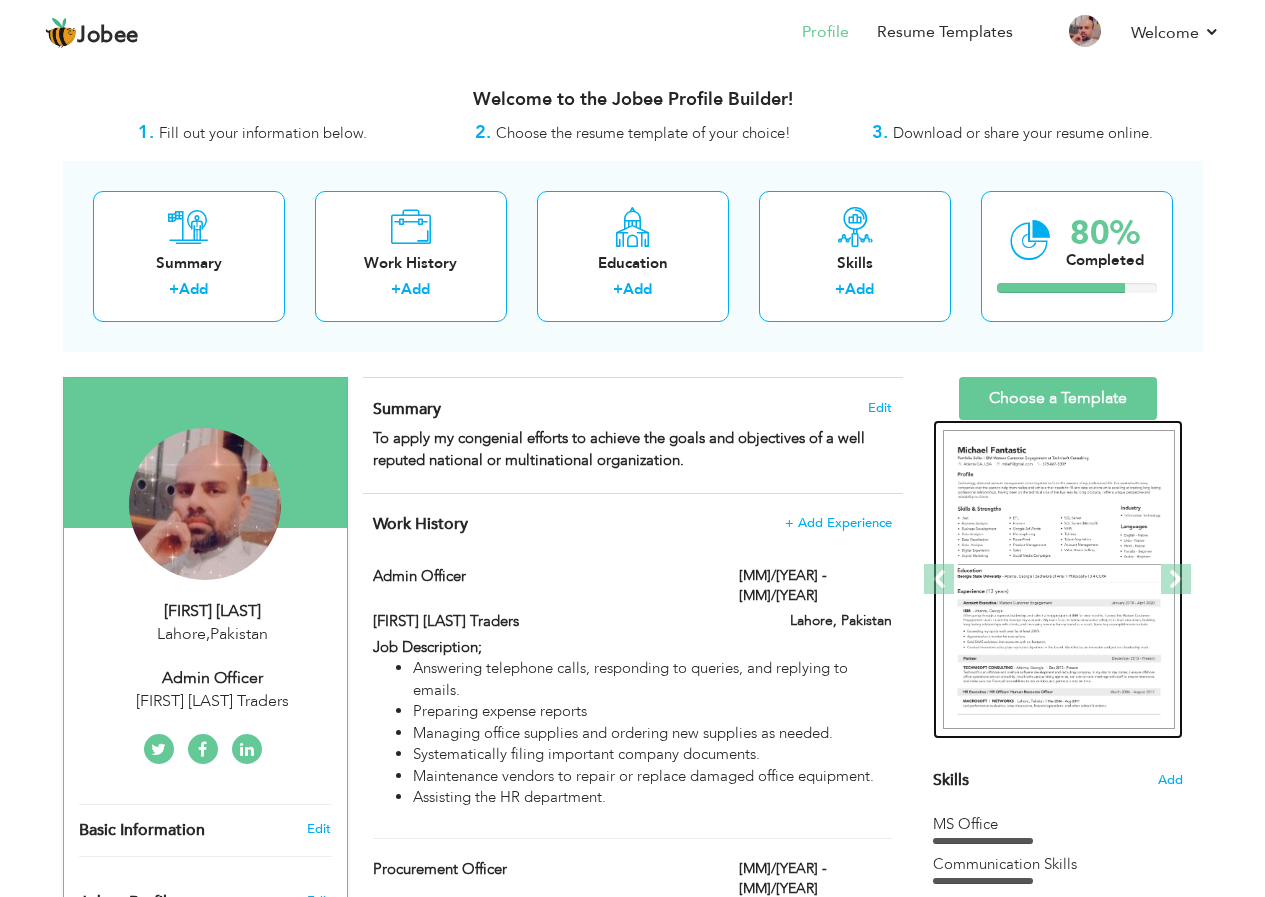 click at bounding box center [1059, 580] 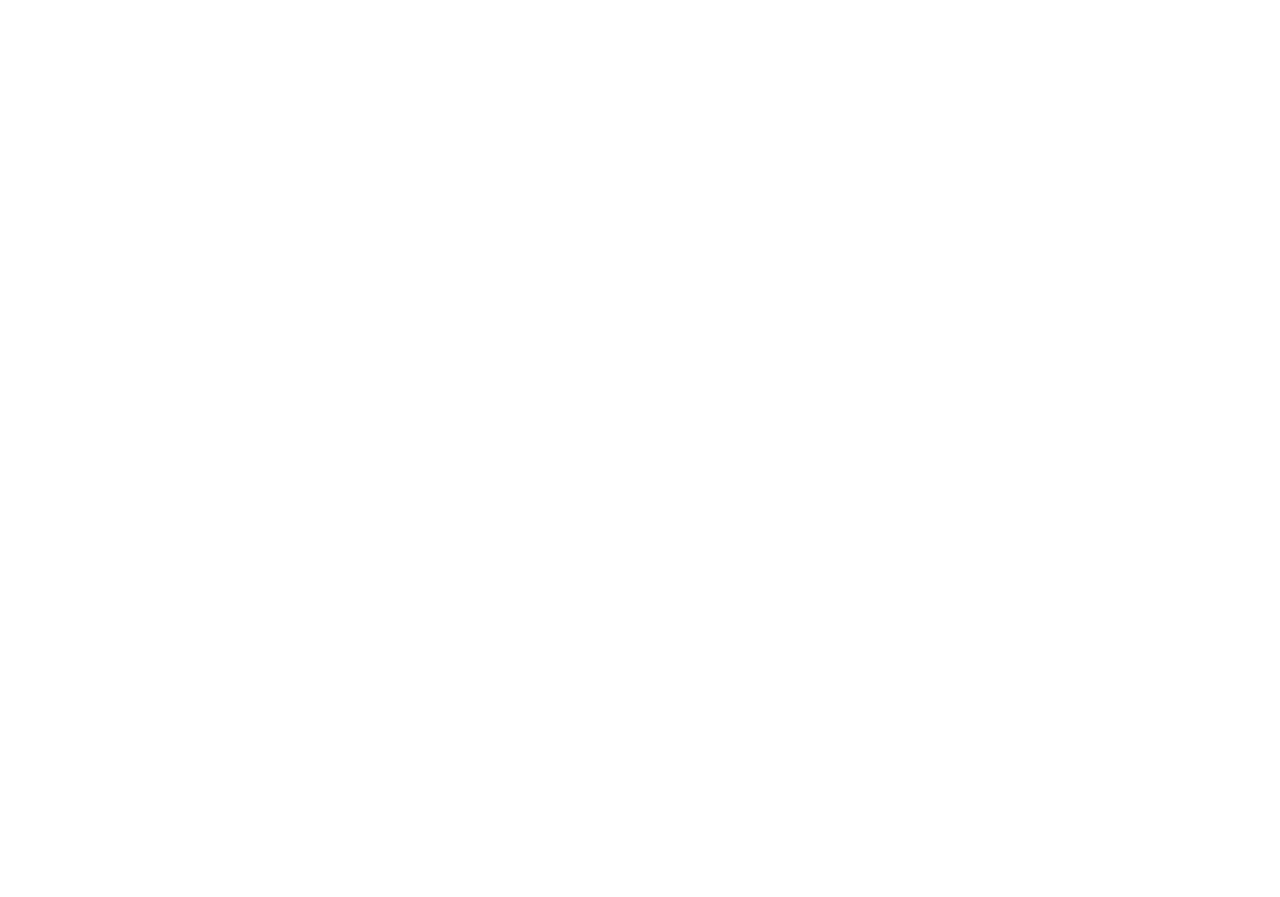 scroll, scrollTop: 0, scrollLeft: 0, axis: both 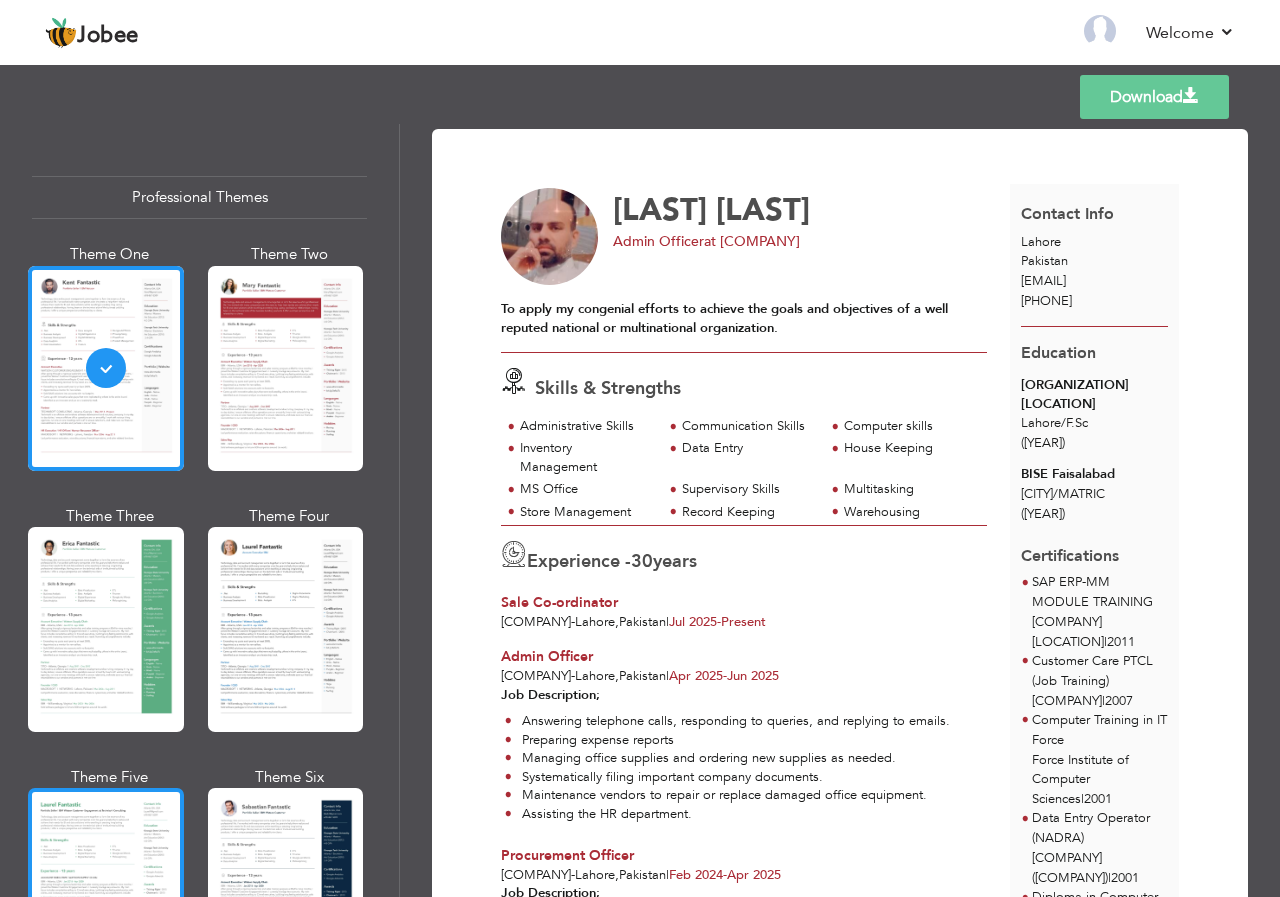 click at bounding box center (106, 890) 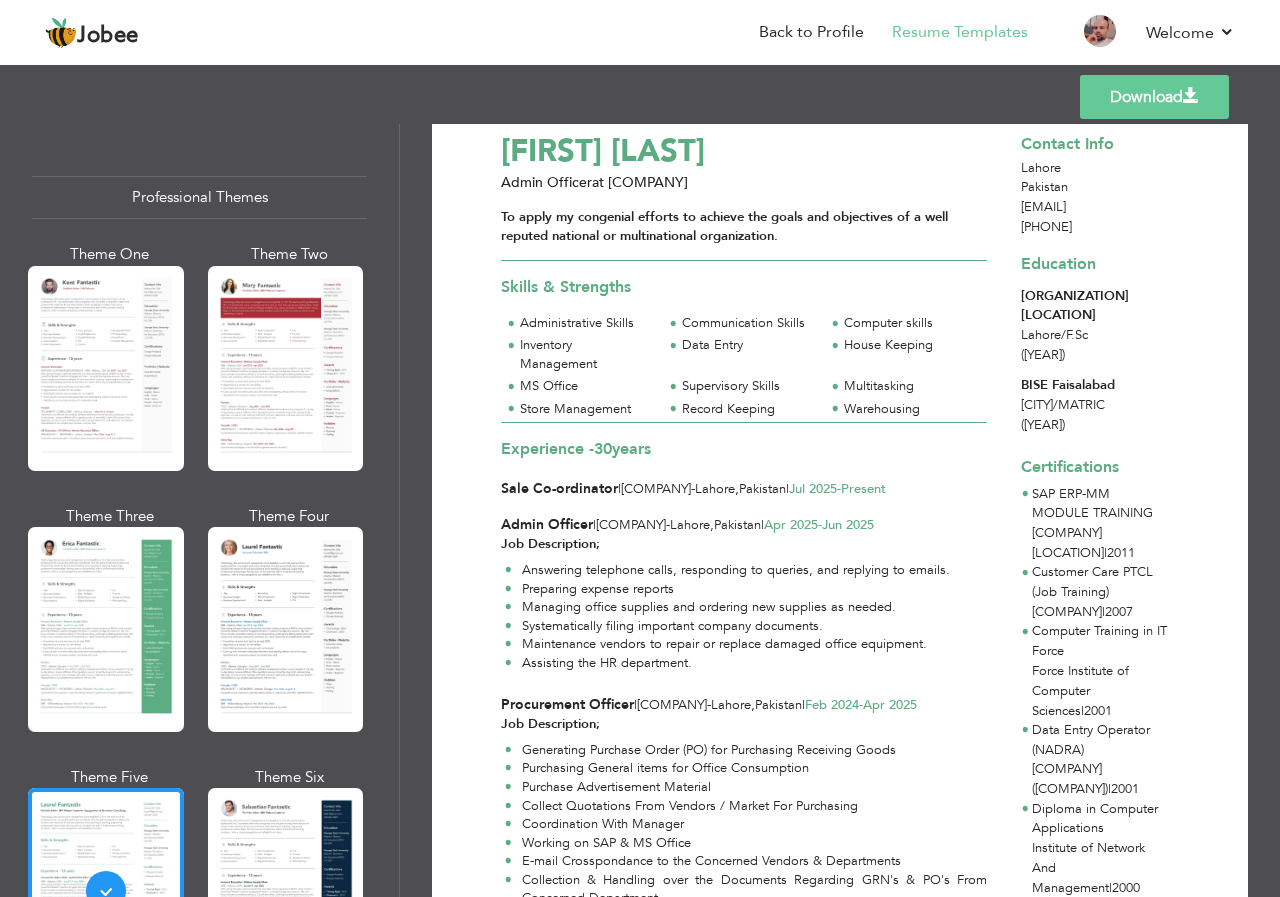 scroll, scrollTop: 0, scrollLeft: 0, axis: both 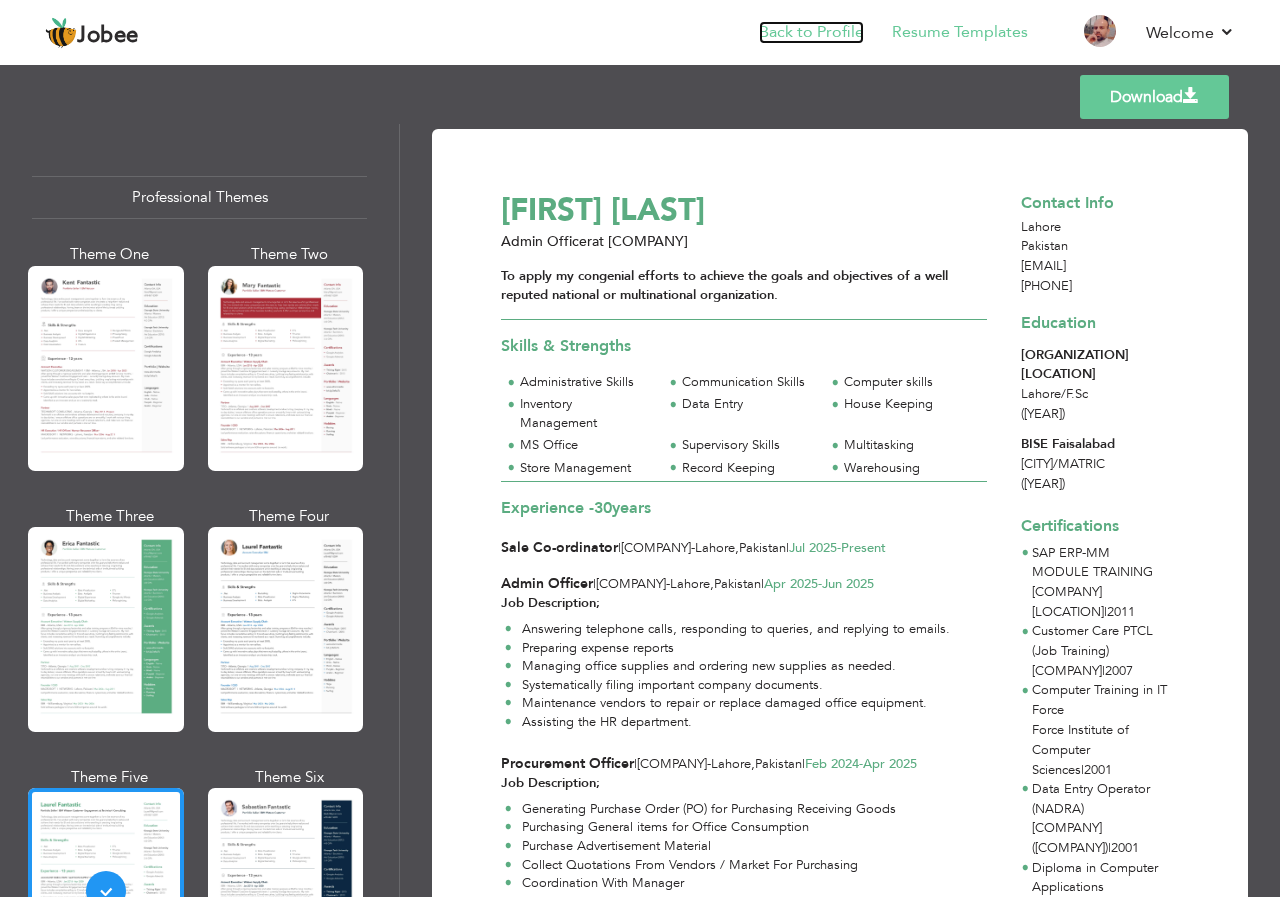 click on "Back to Profile" at bounding box center [811, 32] 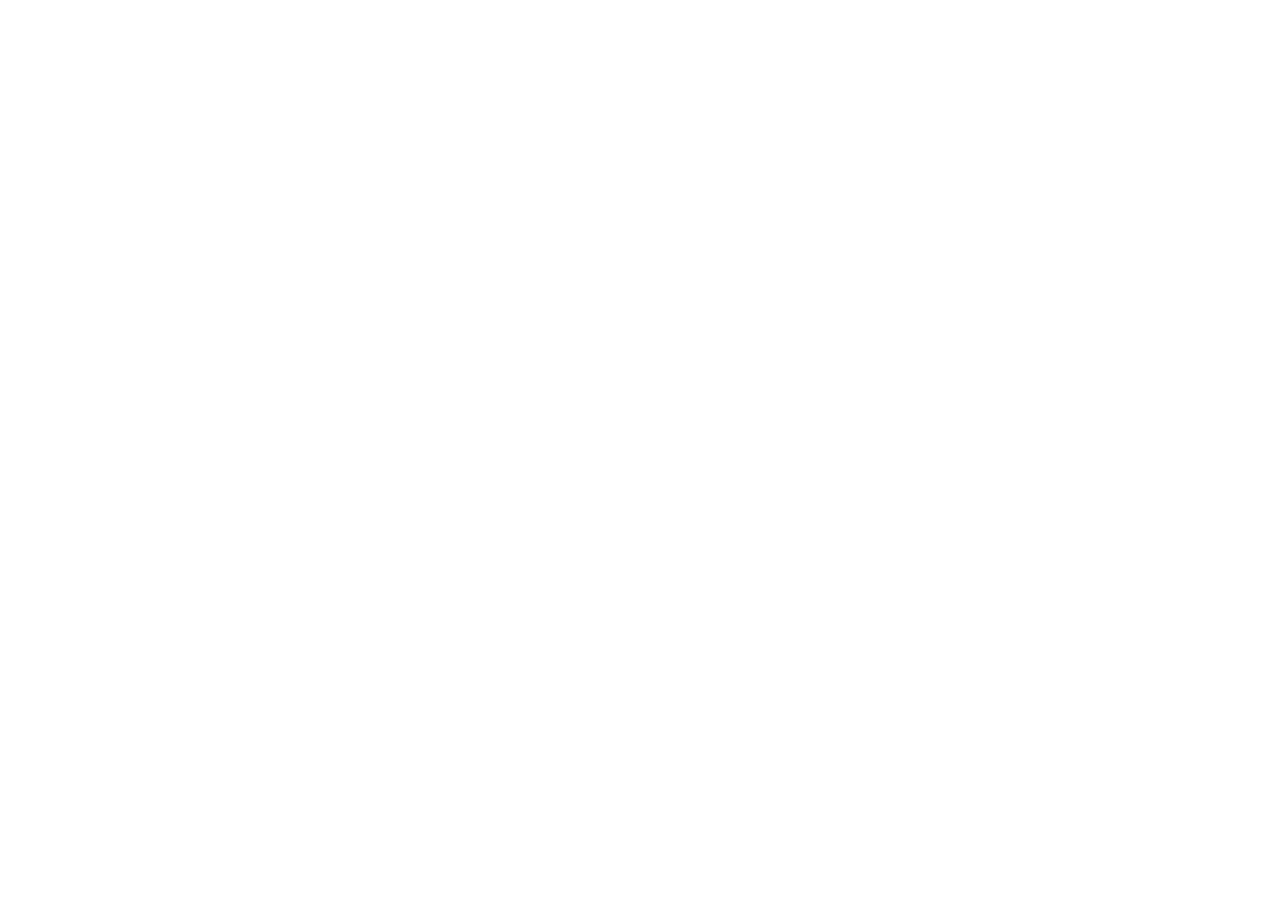 scroll, scrollTop: 0, scrollLeft: 0, axis: both 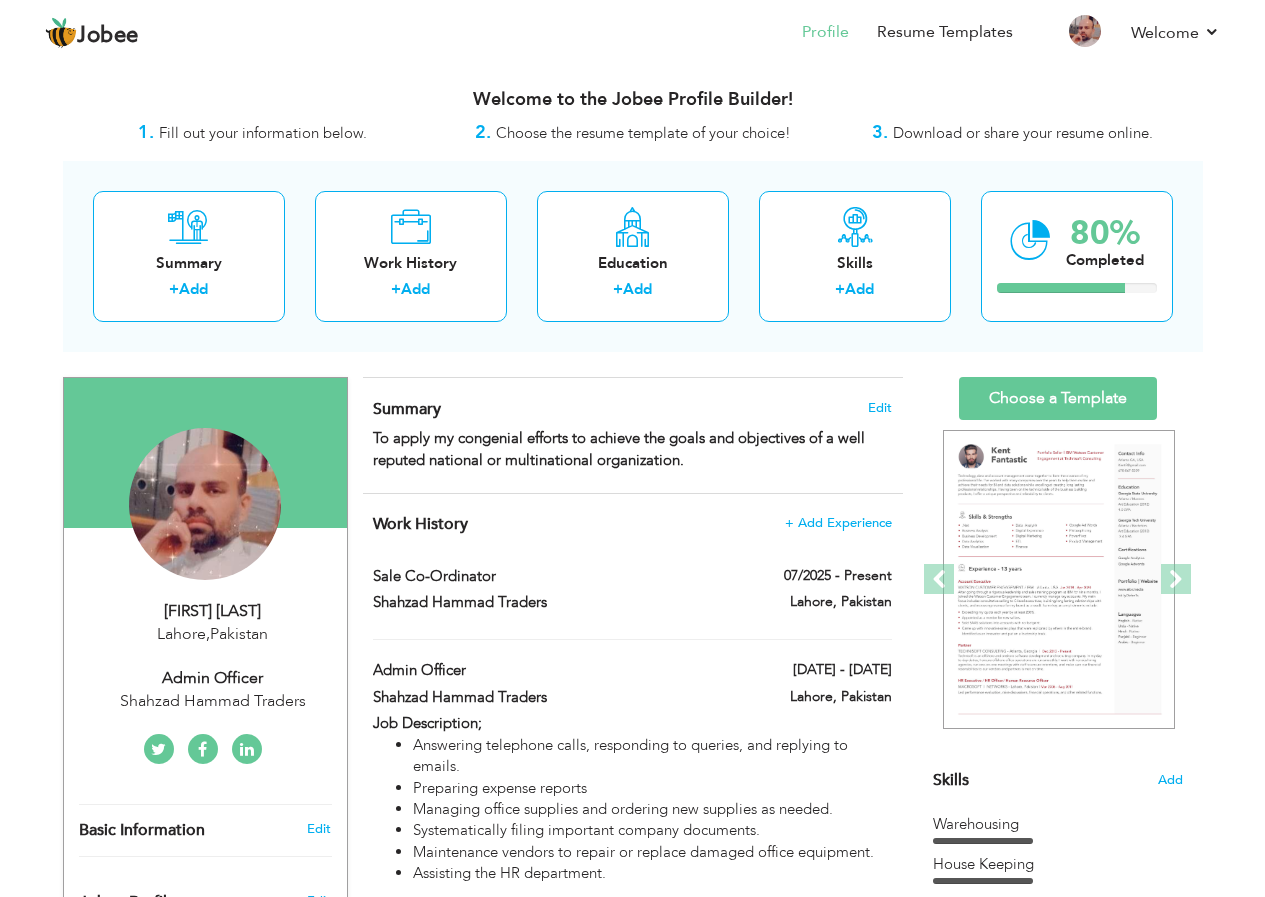click on "Admin Officer" at bounding box center [213, 678] 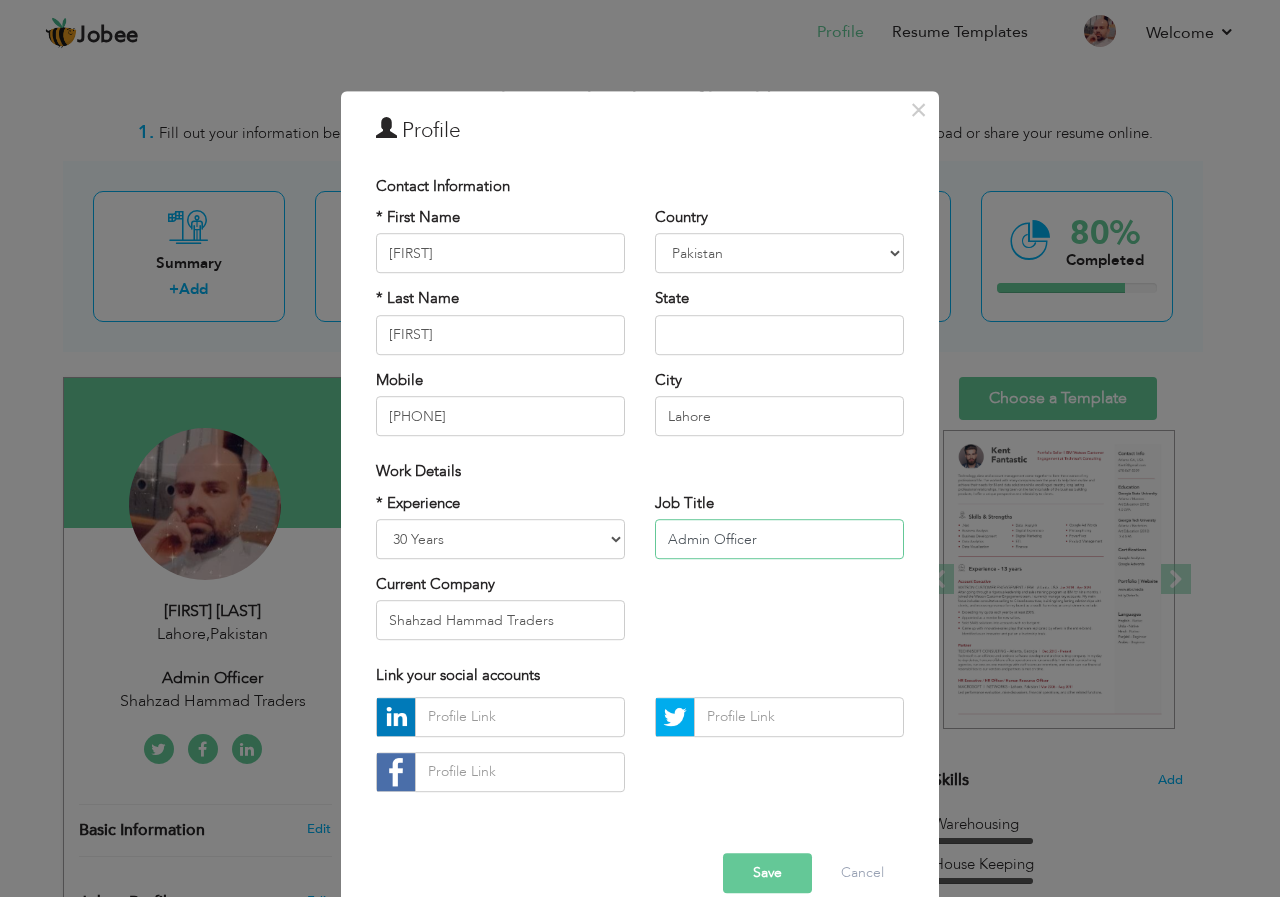 drag, startPoint x: 767, startPoint y: 541, endPoint x: 605, endPoint y: 541, distance: 162 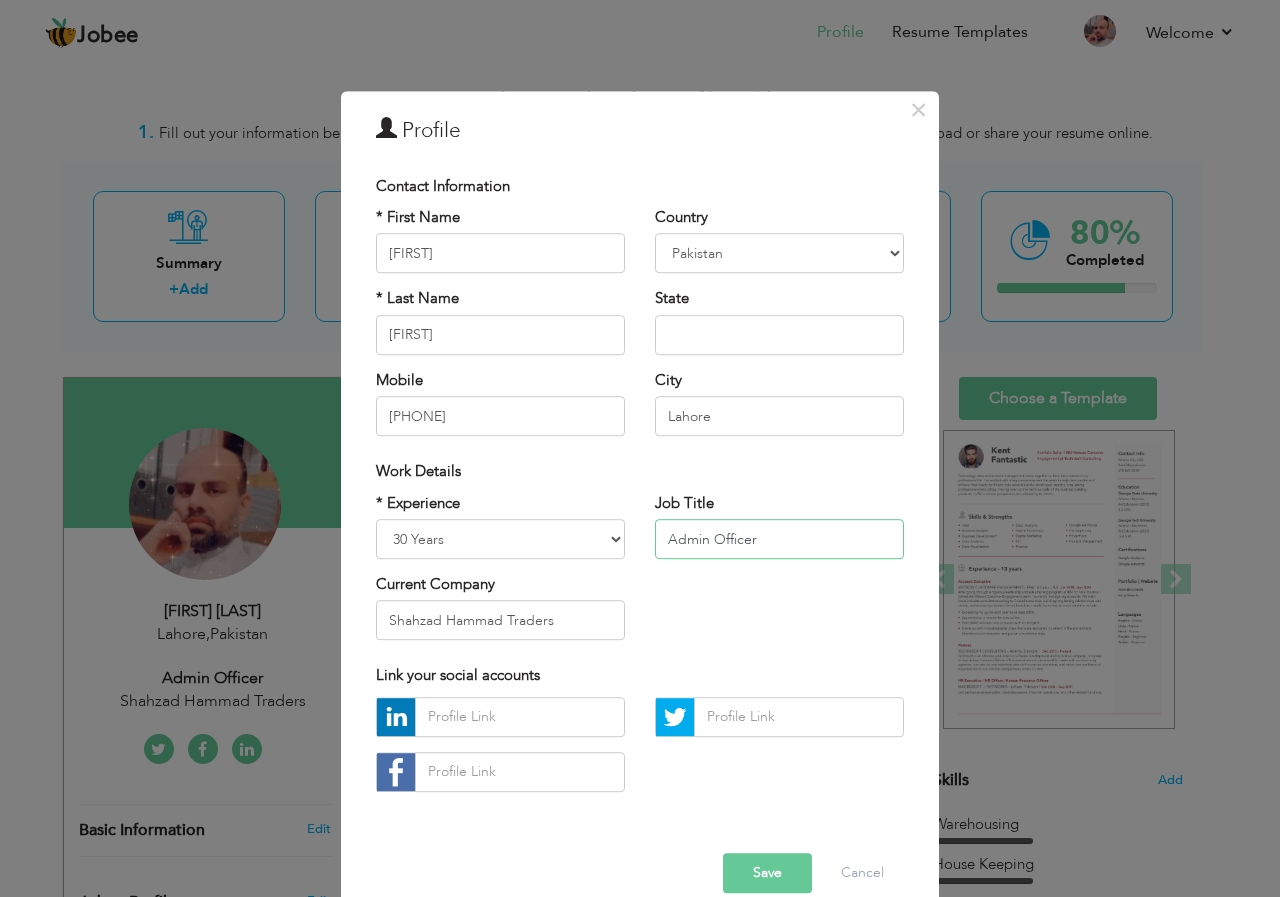 click on "Current Company
[COMPANY]
Job Title" at bounding box center [640, 574] 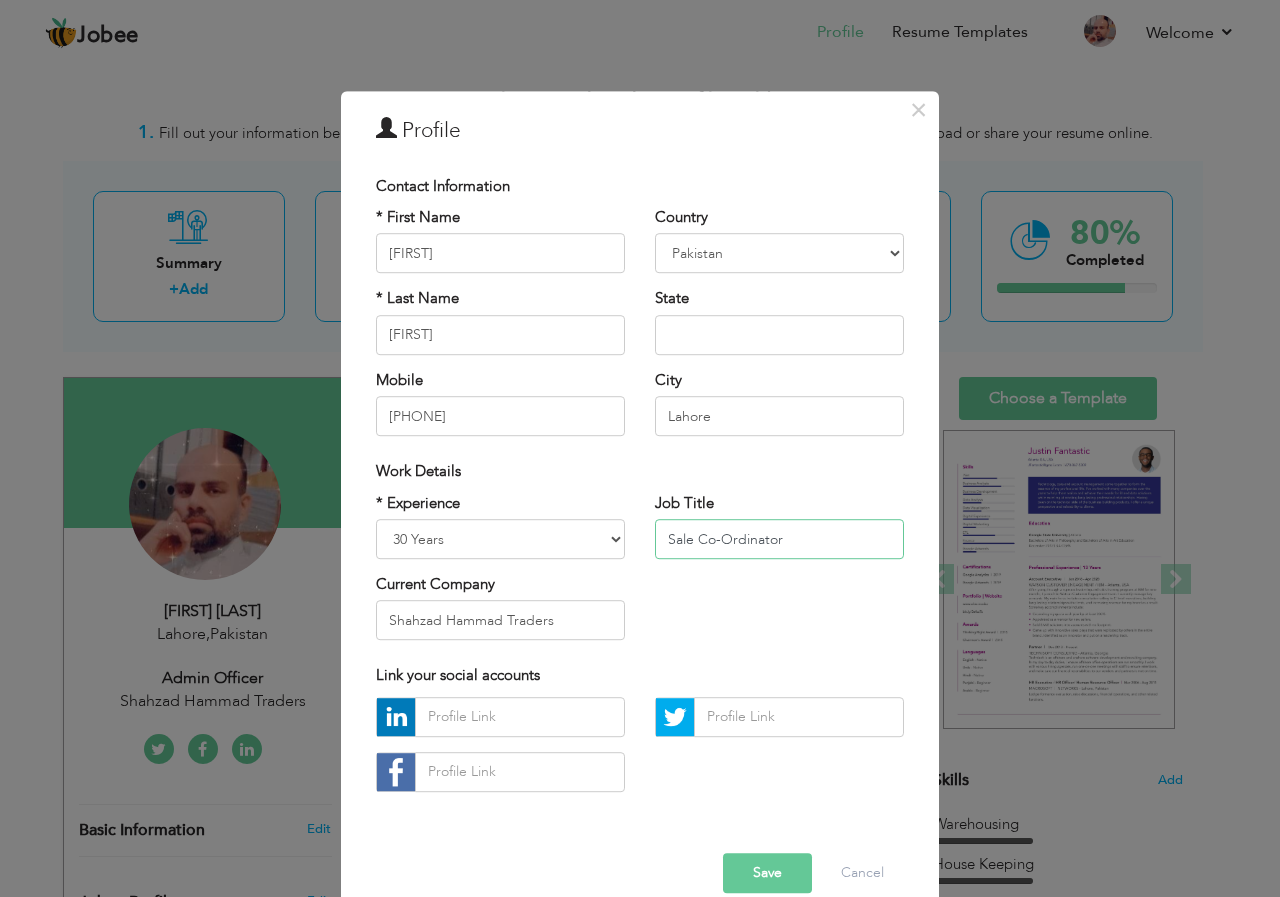 type on "Sale Co-Ordinator" 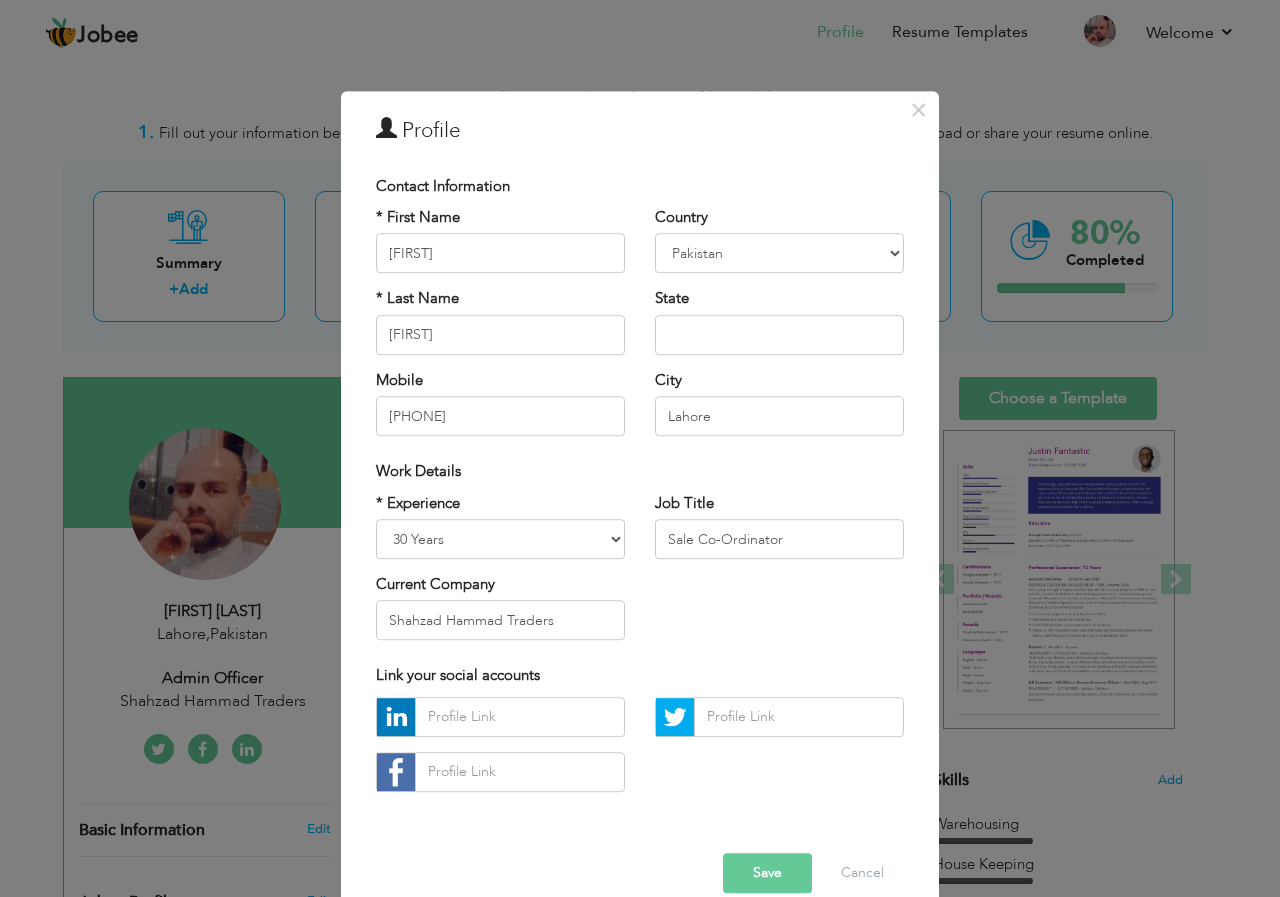 click on "Save" at bounding box center (767, 873) 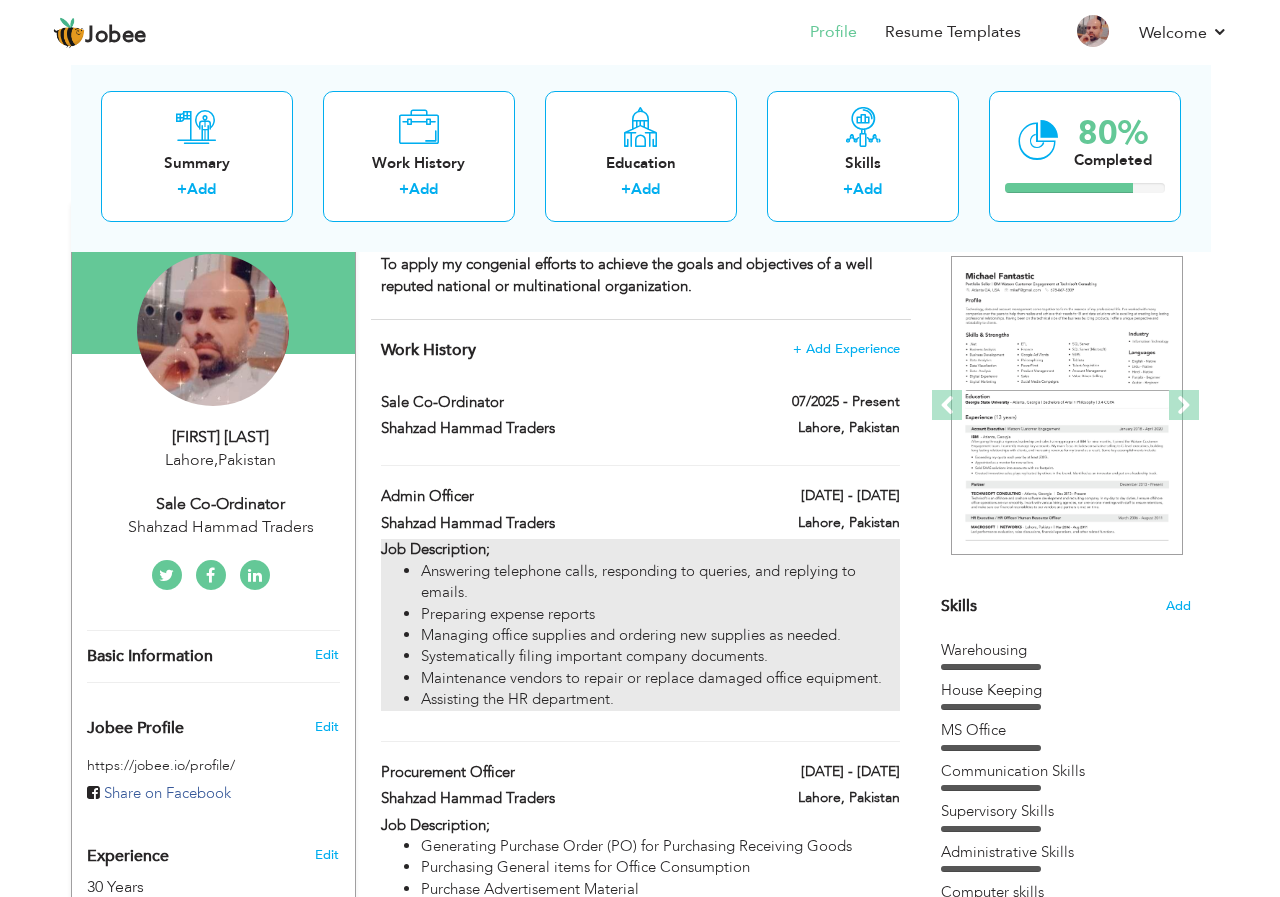 scroll, scrollTop: 200, scrollLeft: 0, axis: vertical 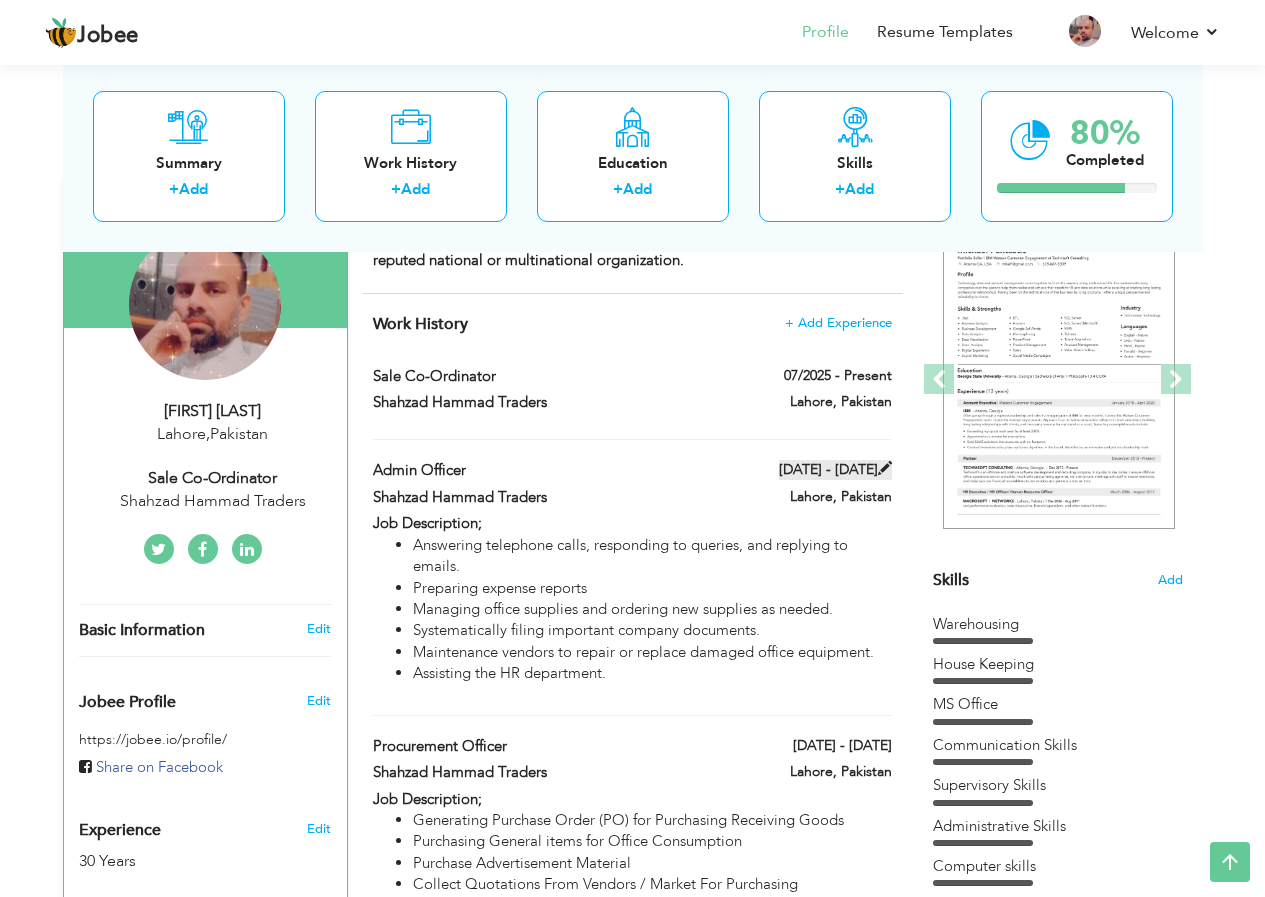 click at bounding box center (885, 468) 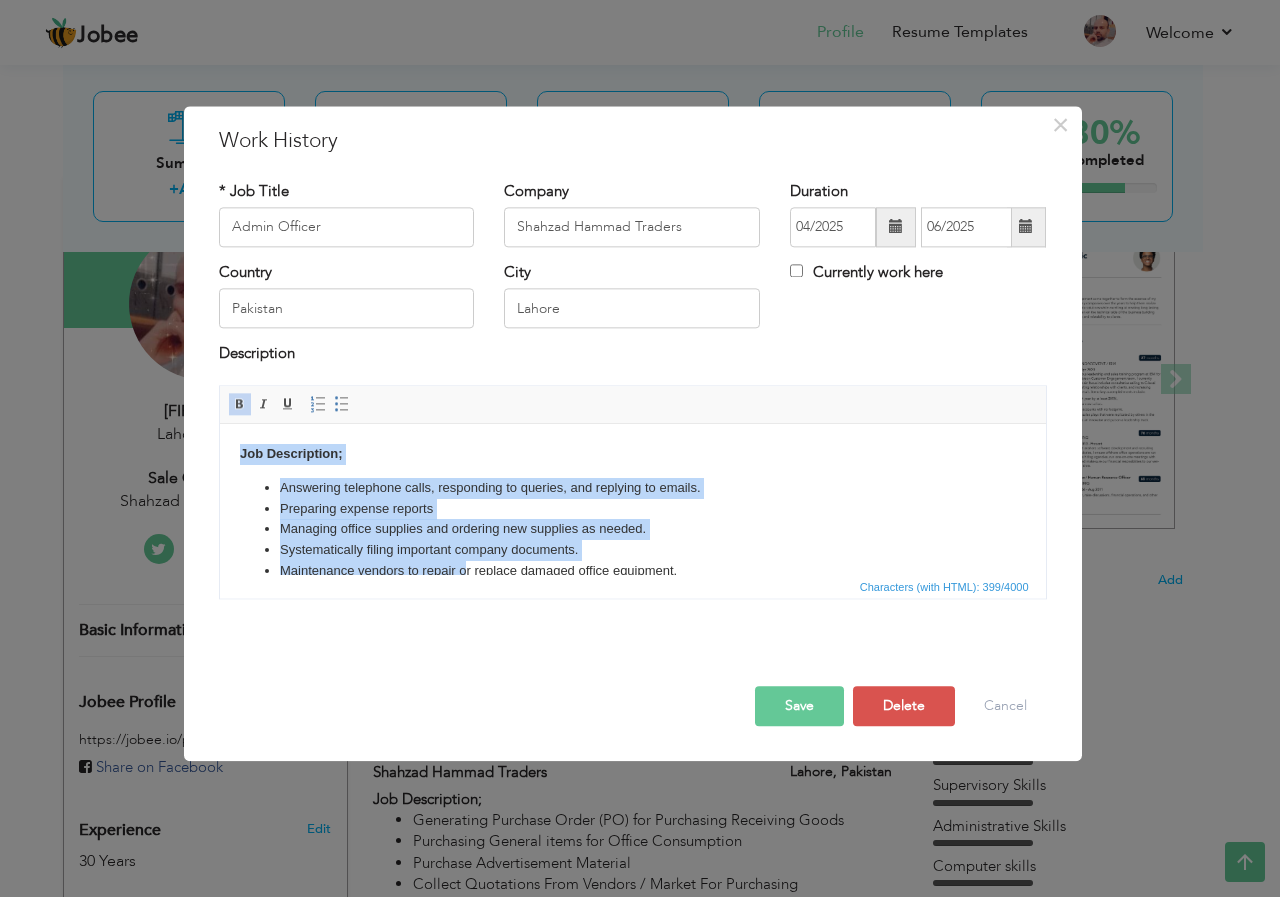 scroll, scrollTop: 49, scrollLeft: 0, axis: vertical 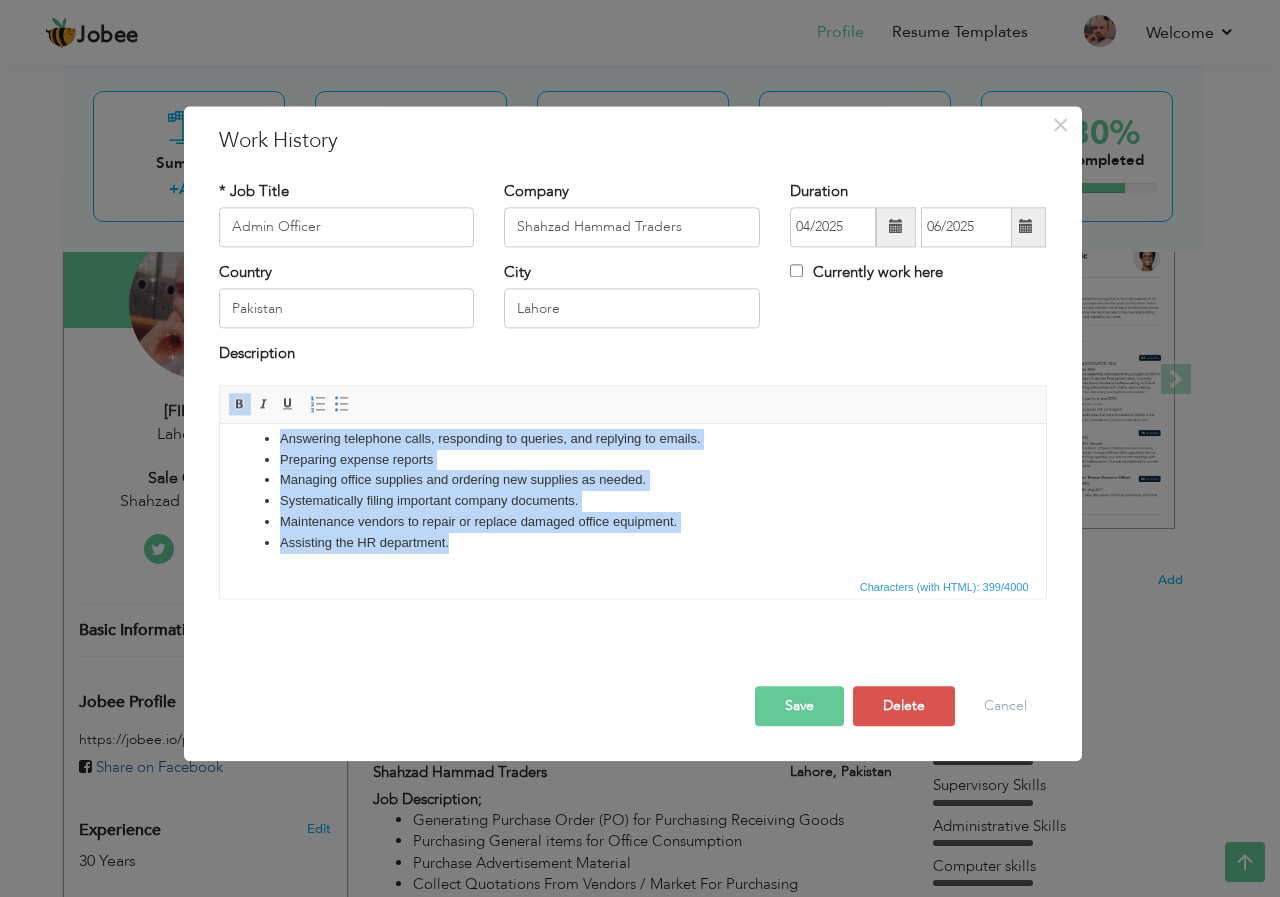 drag, startPoint x: 235, startPoint y: 454, endPoint x: 572, endPoint y: 588, distance: 362.66376 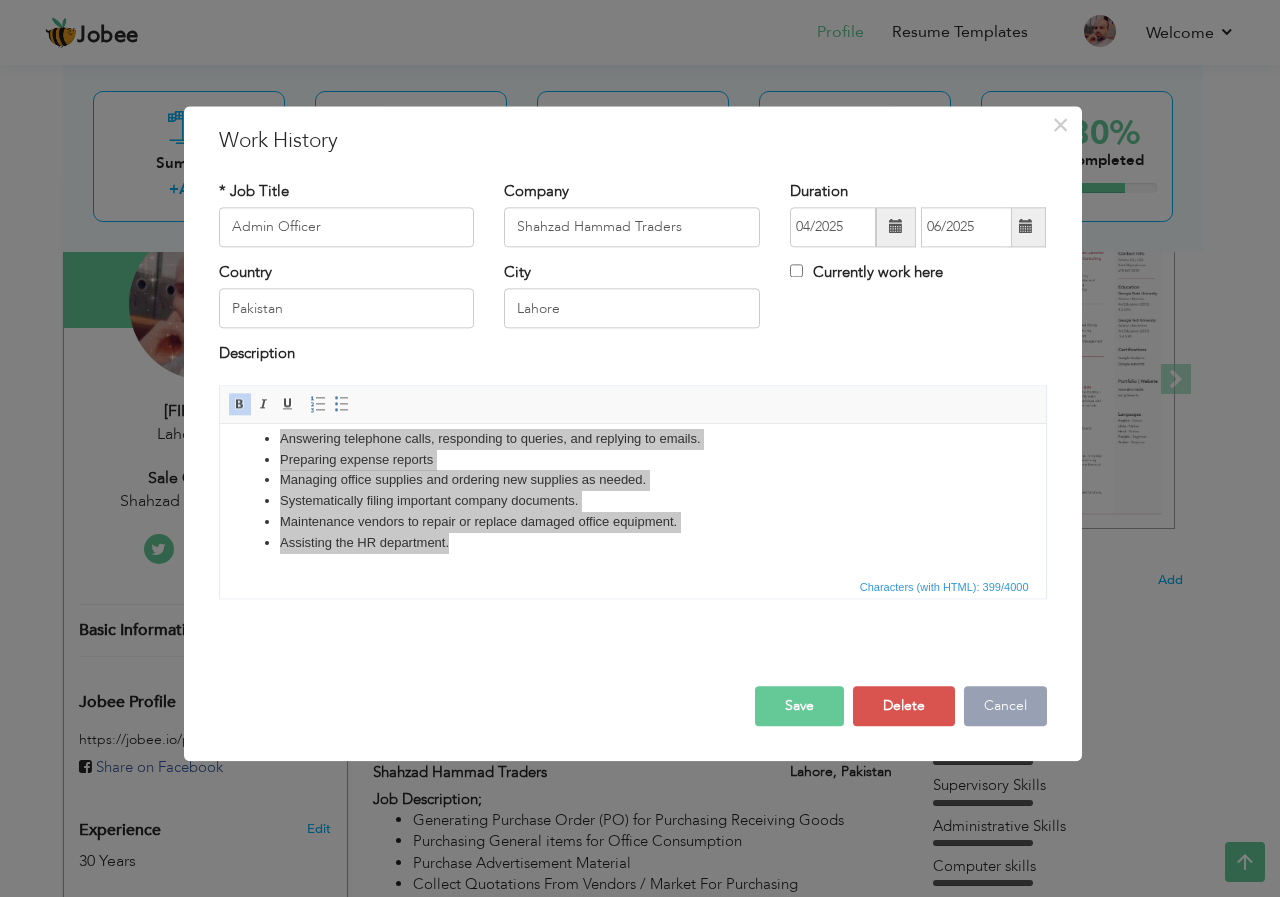click on "Cancel" at bounding box center (1005, 706) 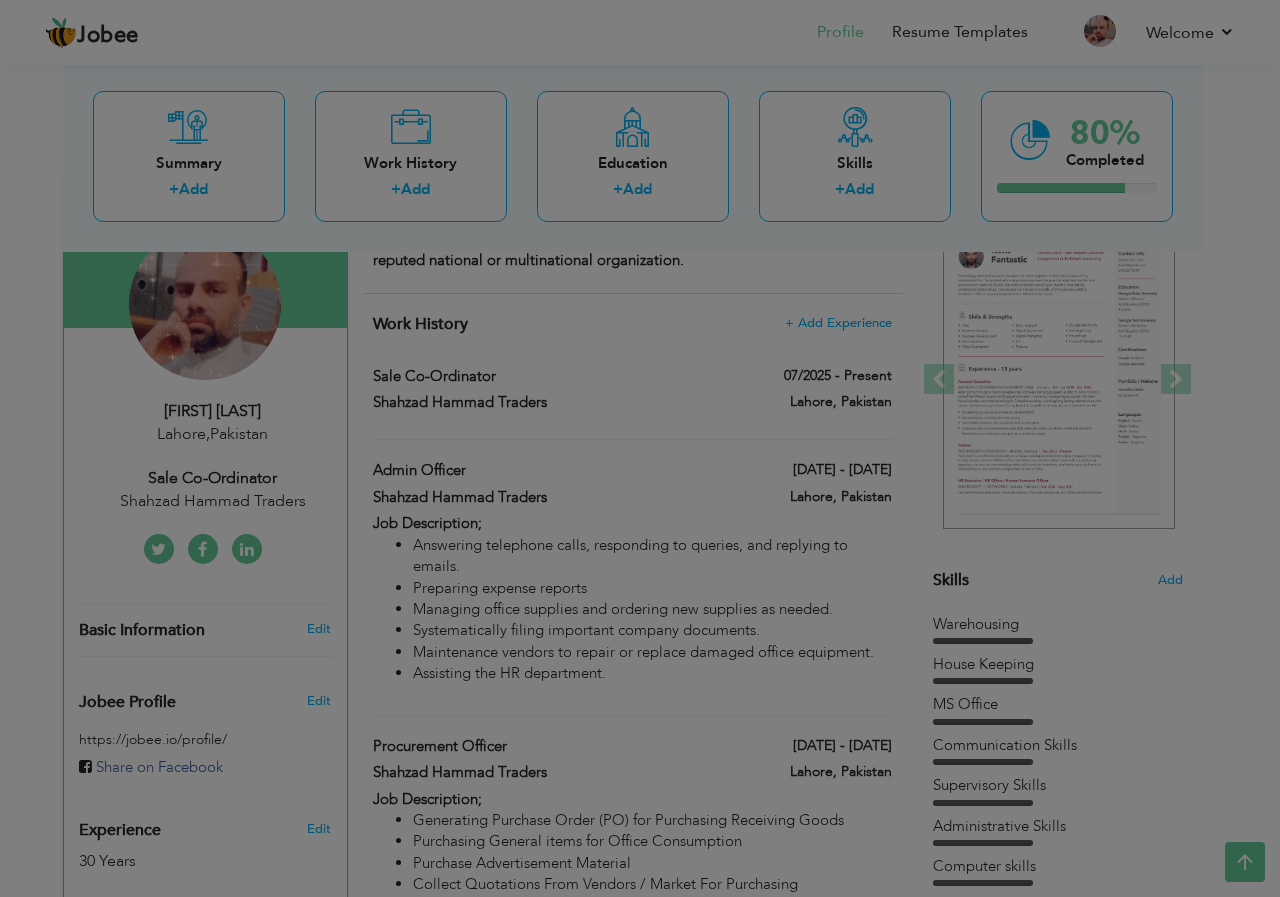 scroll, scrollTop: 0, scrollLeft: 0, axis: both 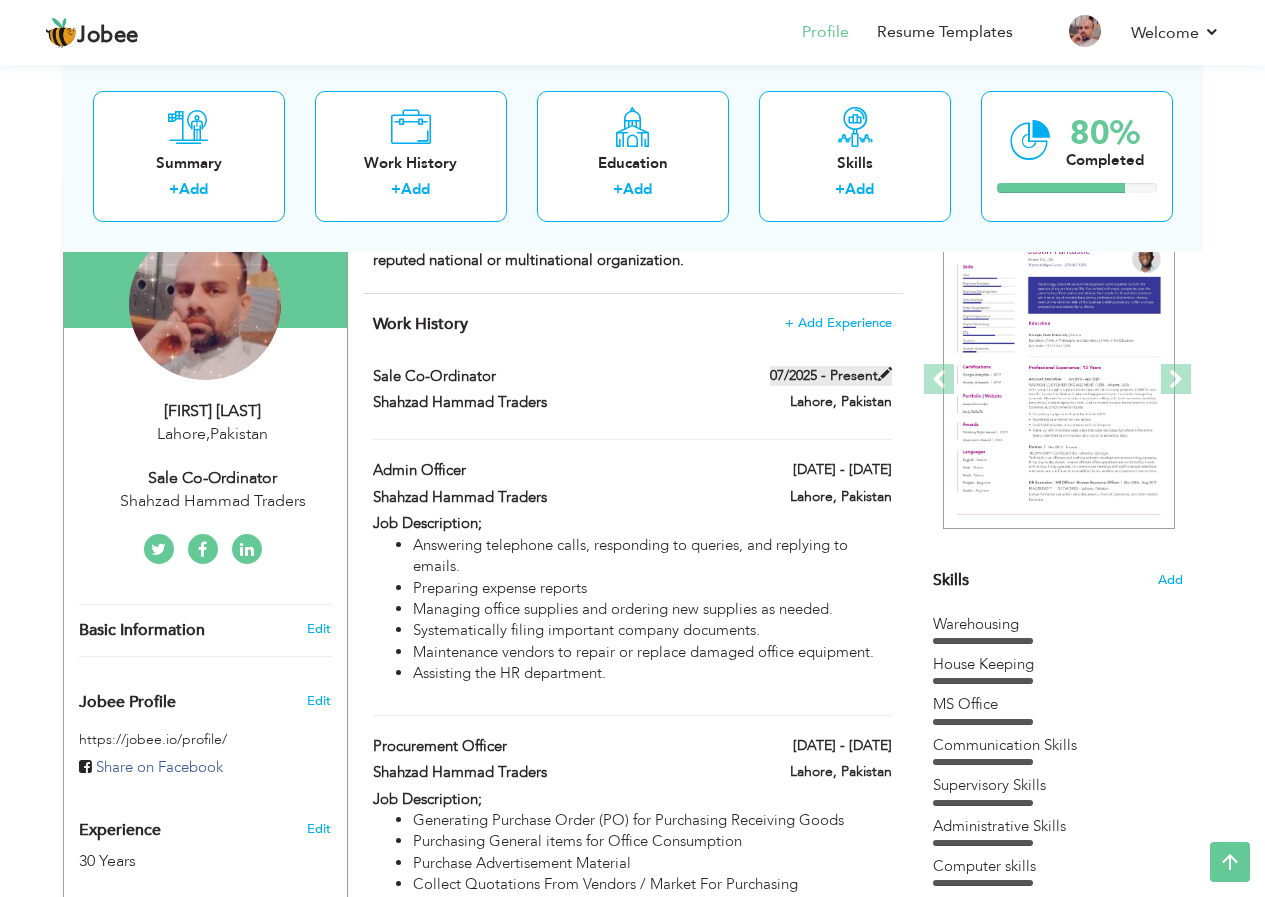 click at bounding box center (885, 374) 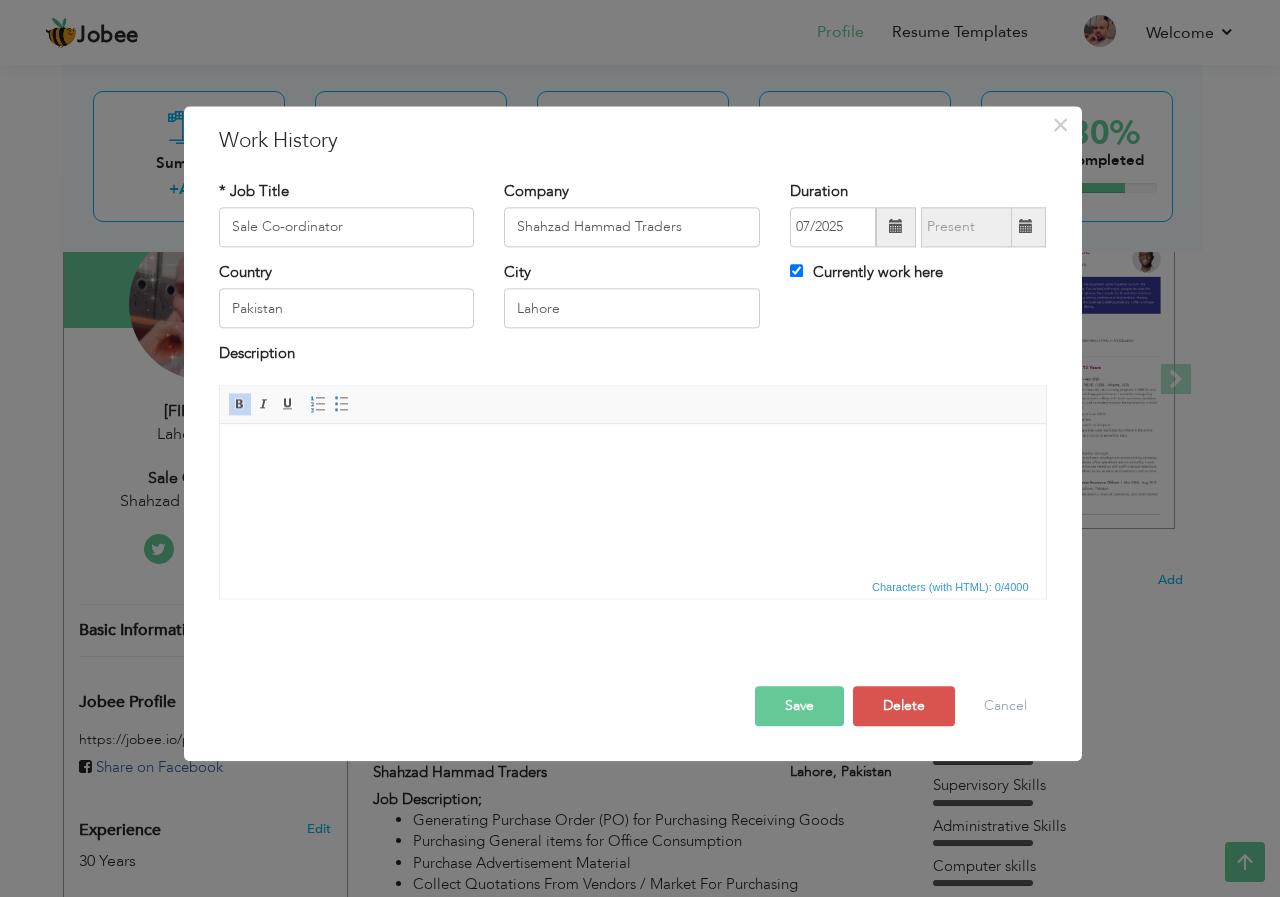 click at bounding box center [632, 454] 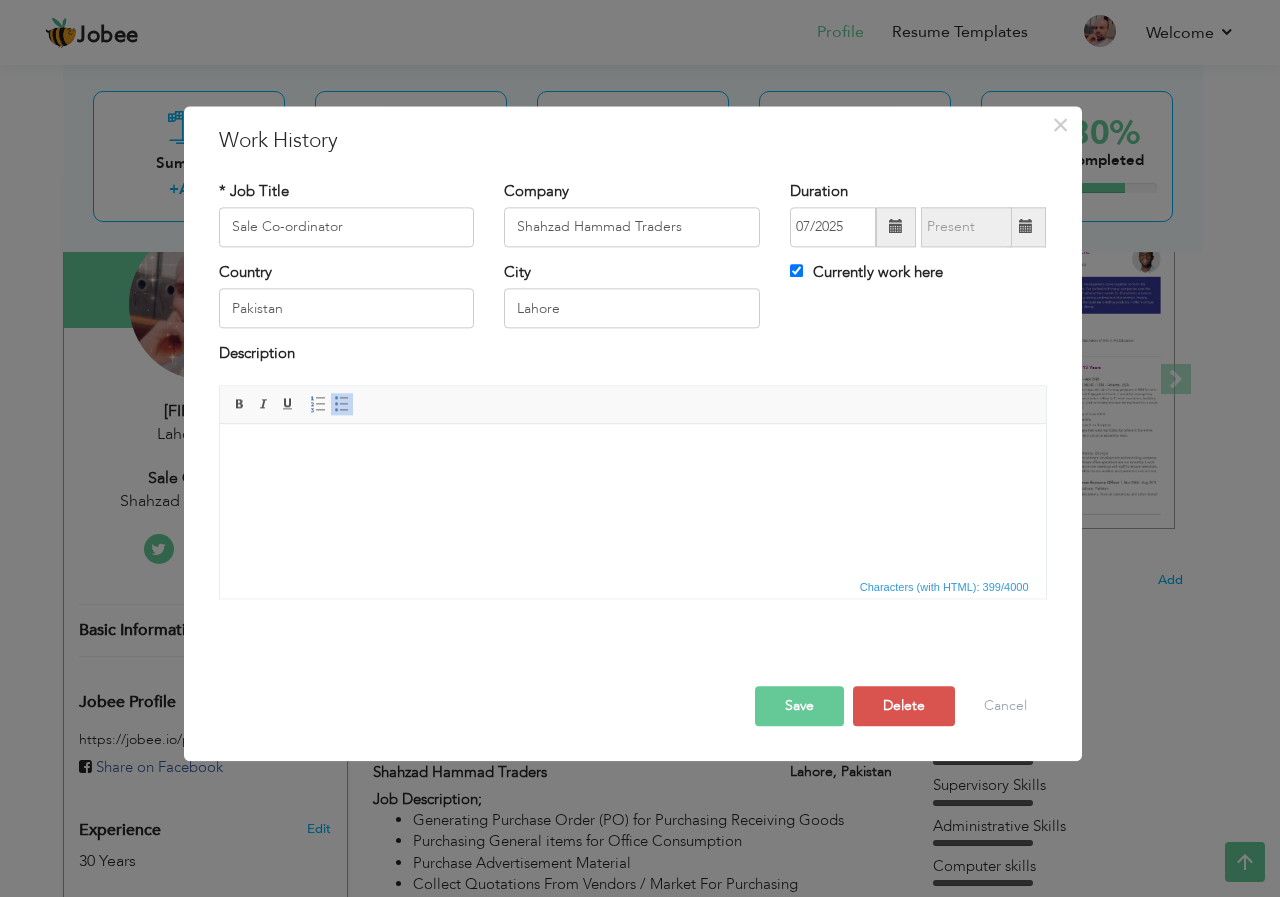 scroll, scrollTop: 25, scrollLeft: 0, axis: vertical 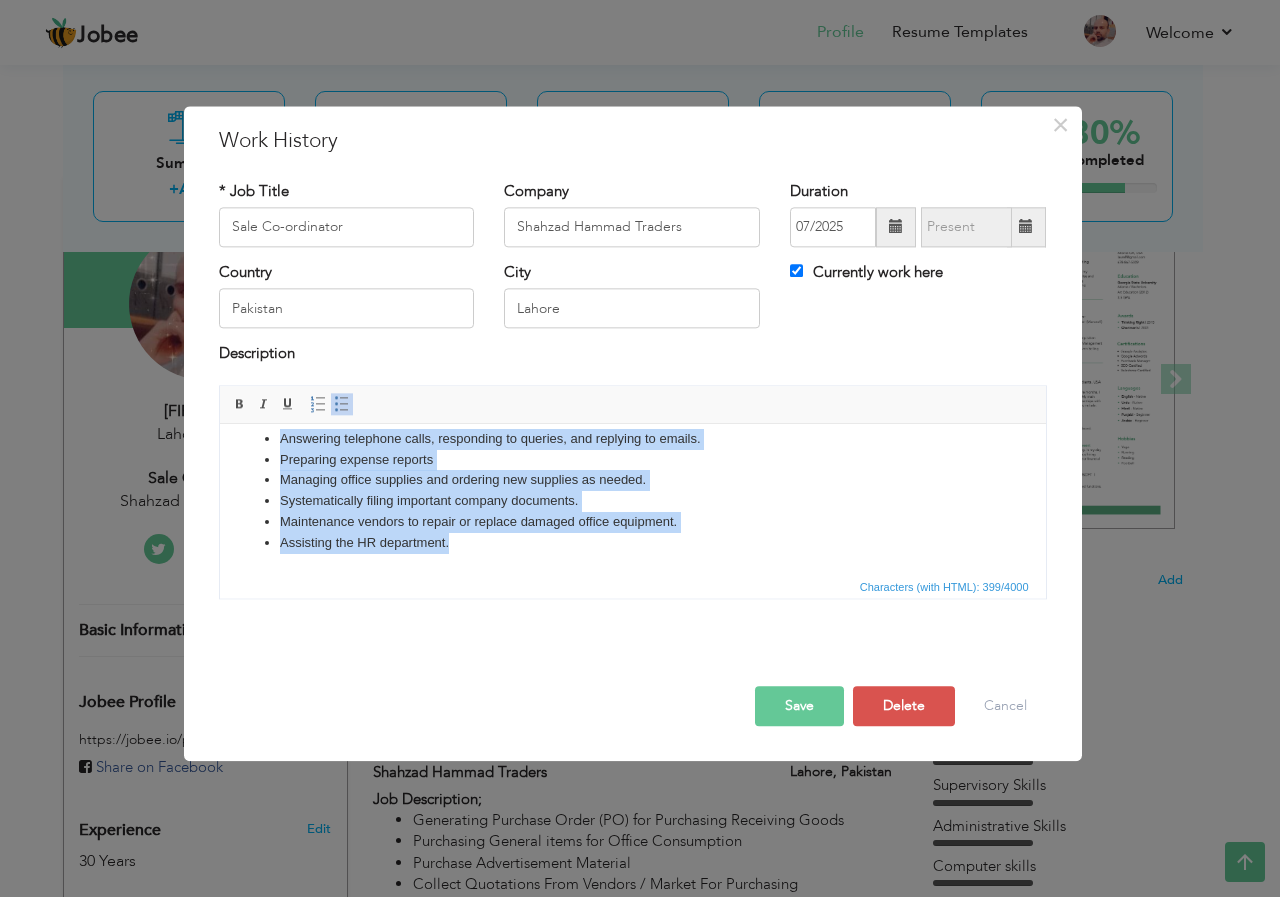 drag, startPoint x: 257, startPoint y: 458, endPoint x: 812, endPoint y: 1004, distance: 778.5506 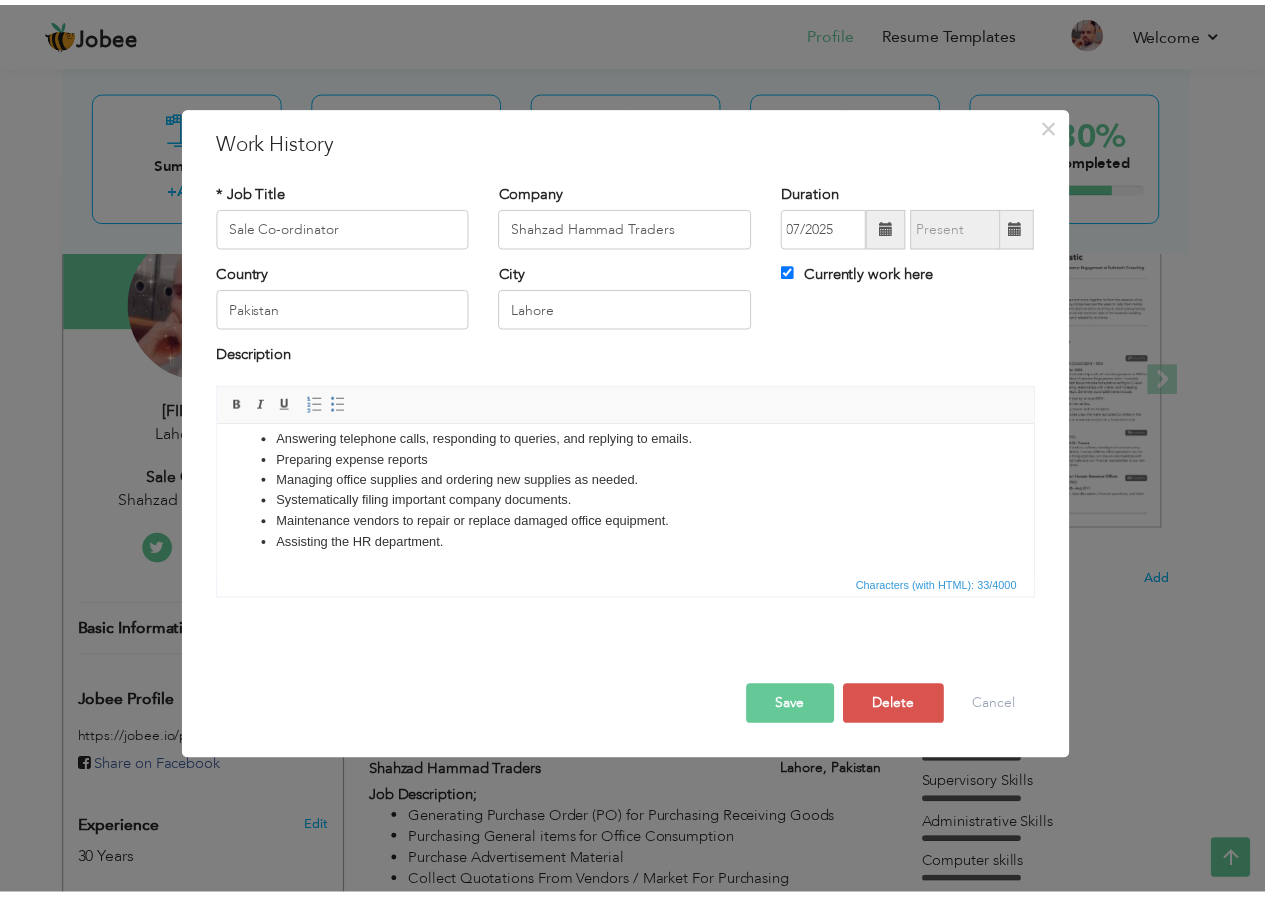 scroll, scrollTop: 0, scrollLeft: 0, axis: both 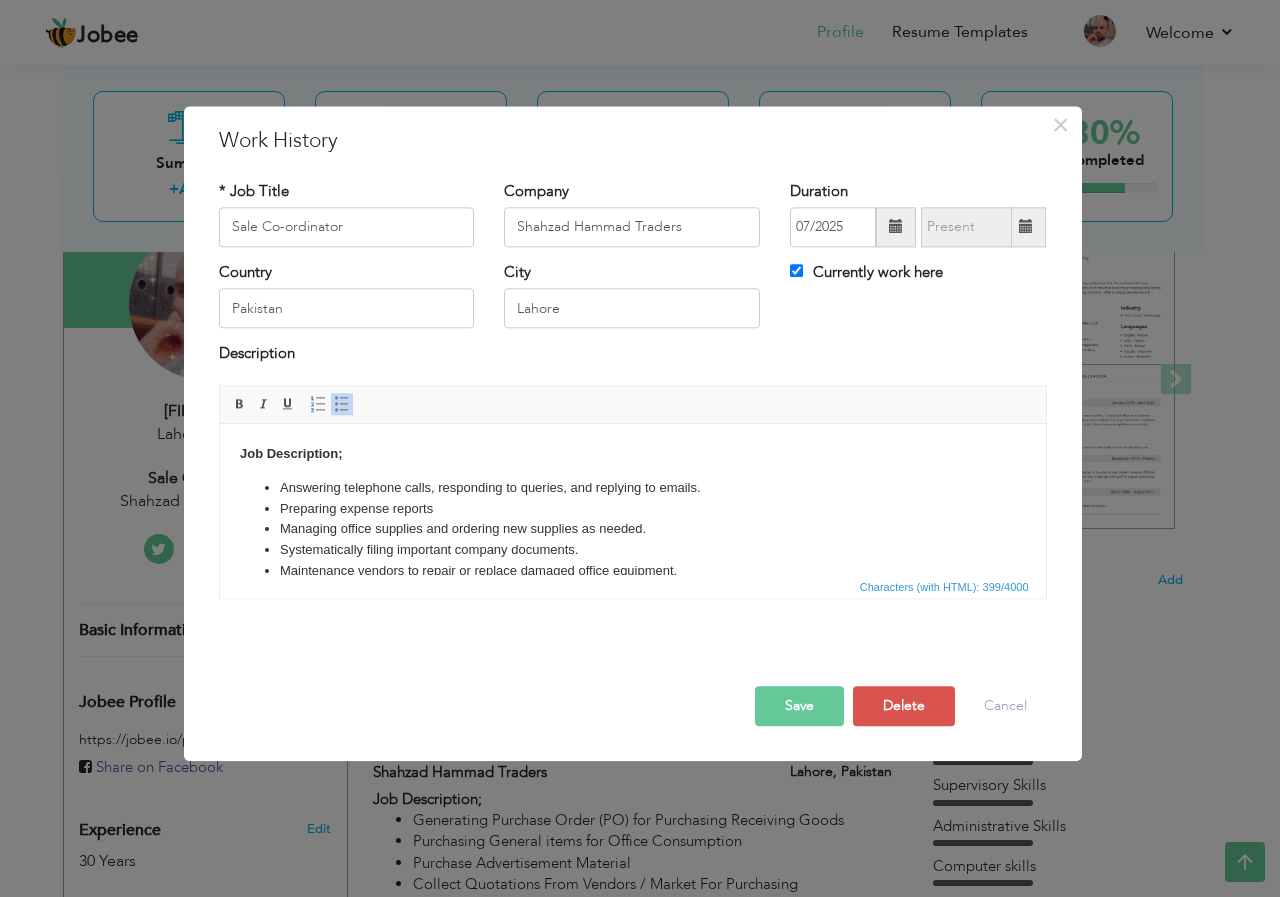 click on "Preparing expense reports" at bounding box center (632, 509) 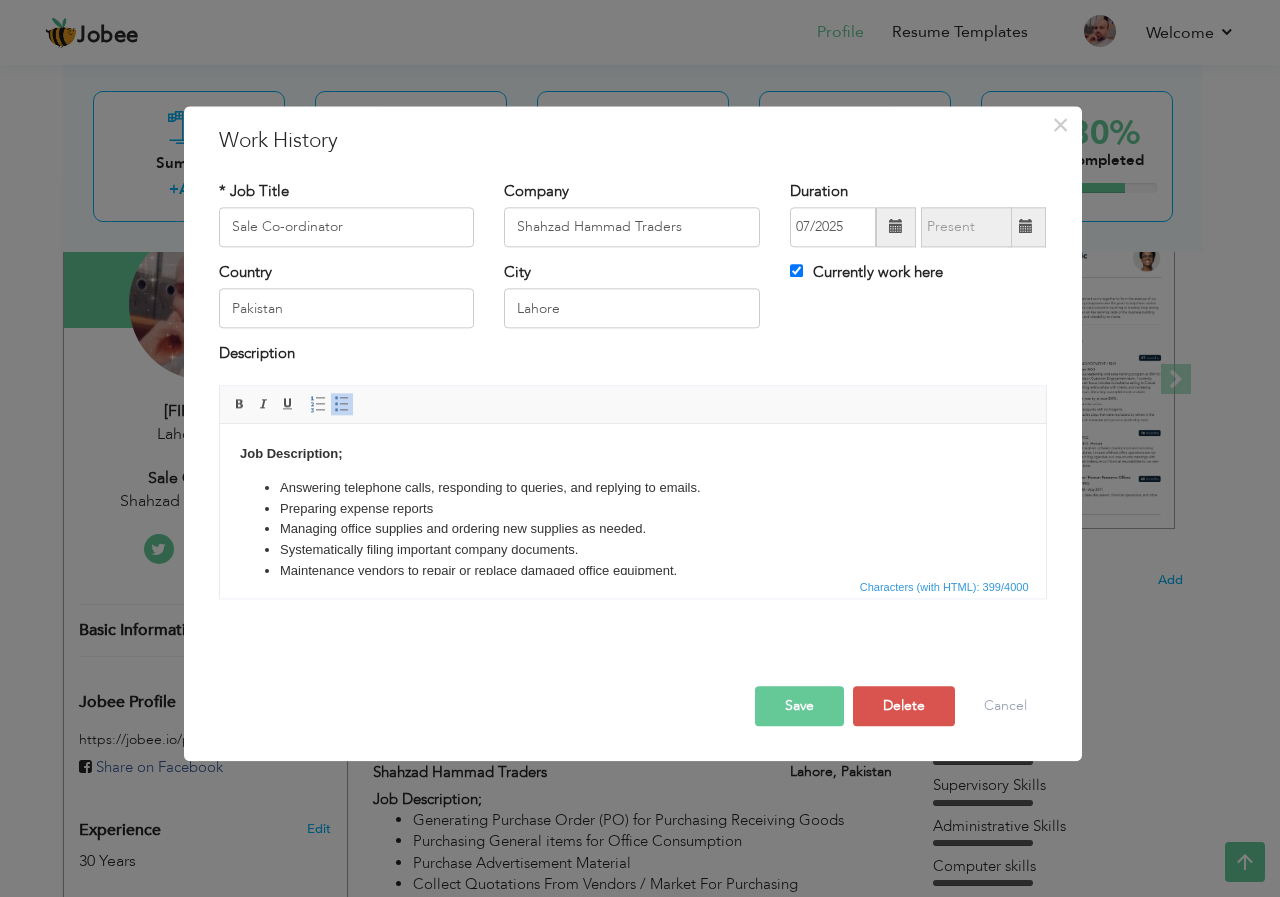 type 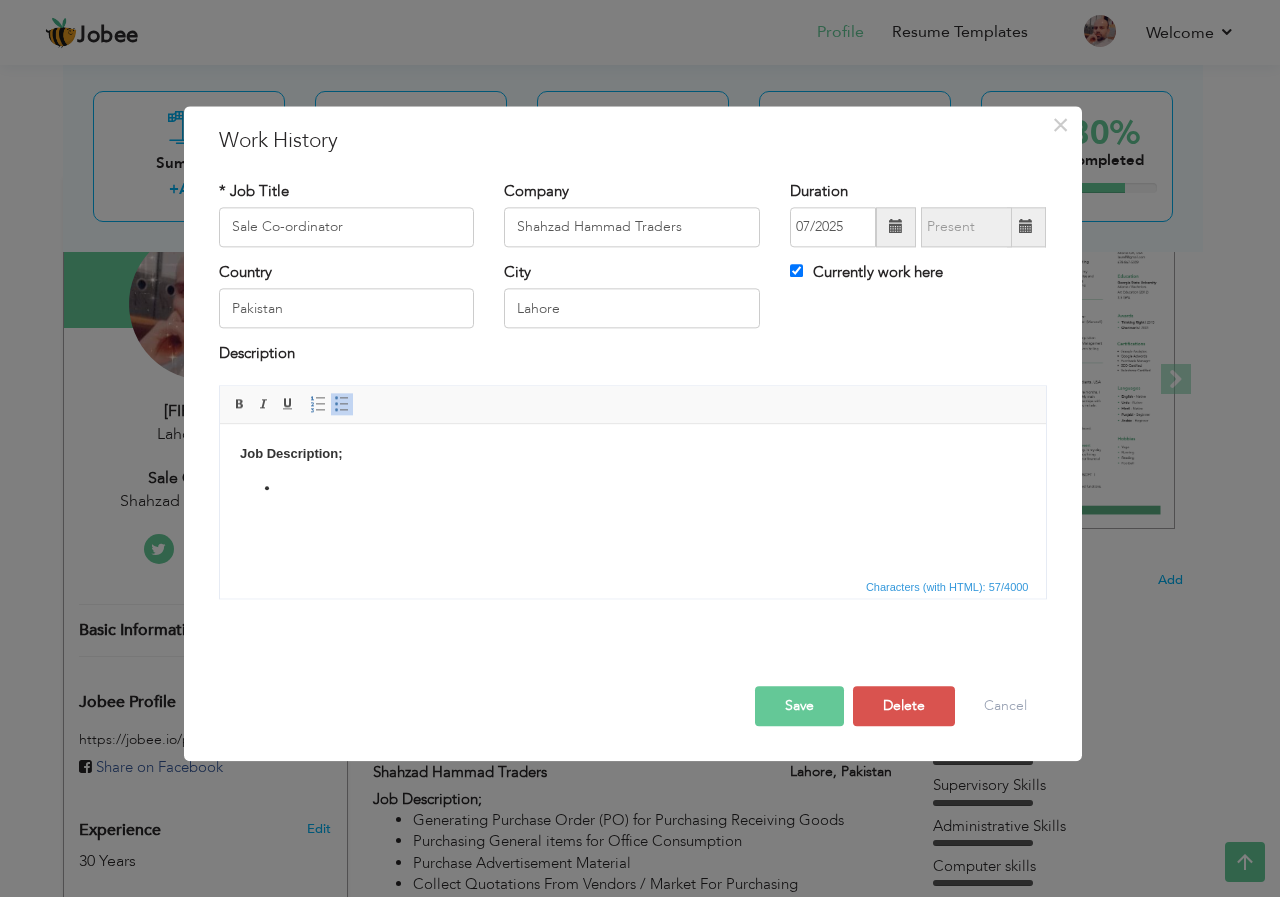click on "Save" at bounding box center (799, 706) 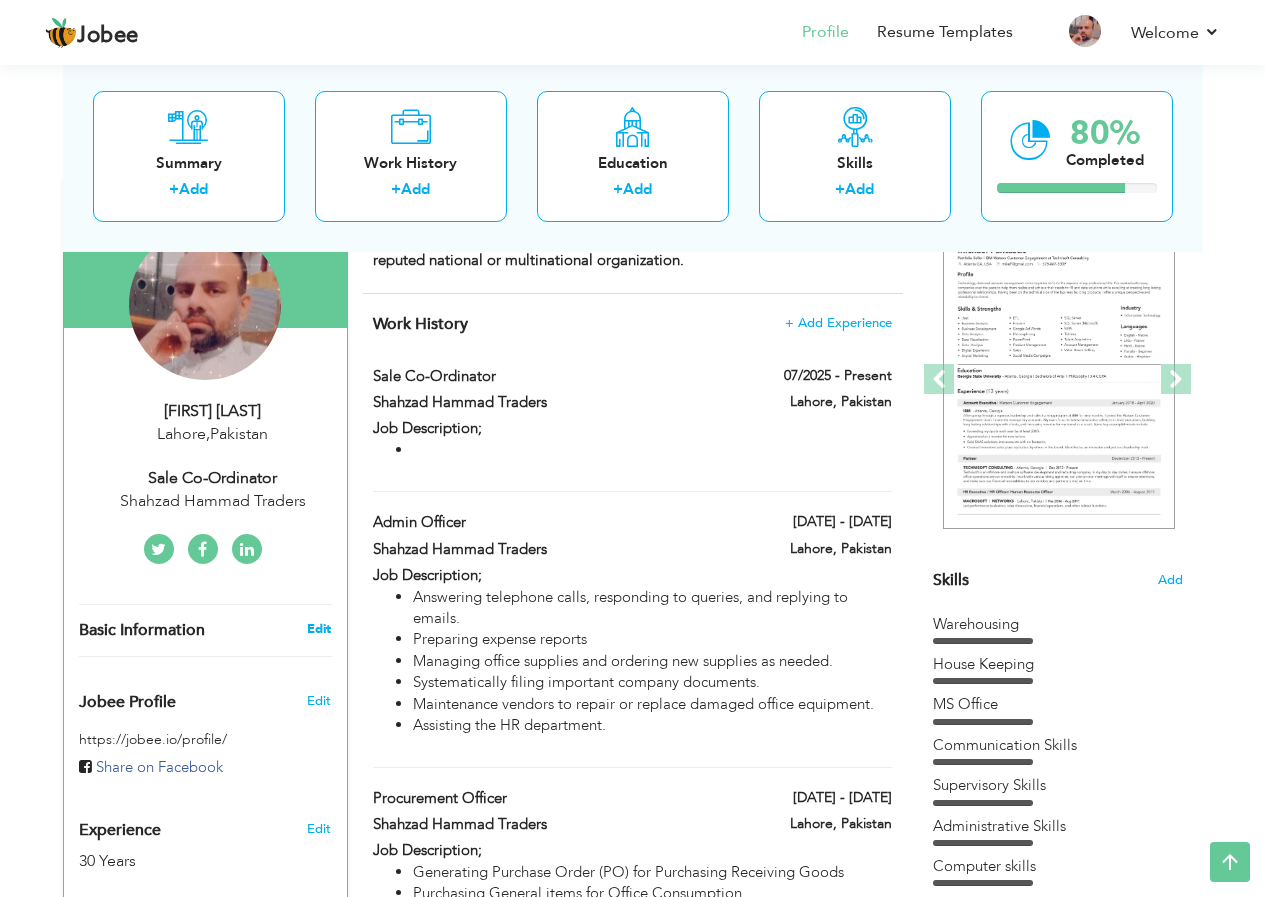 click on "Edit" at bounding box center [319, 629] 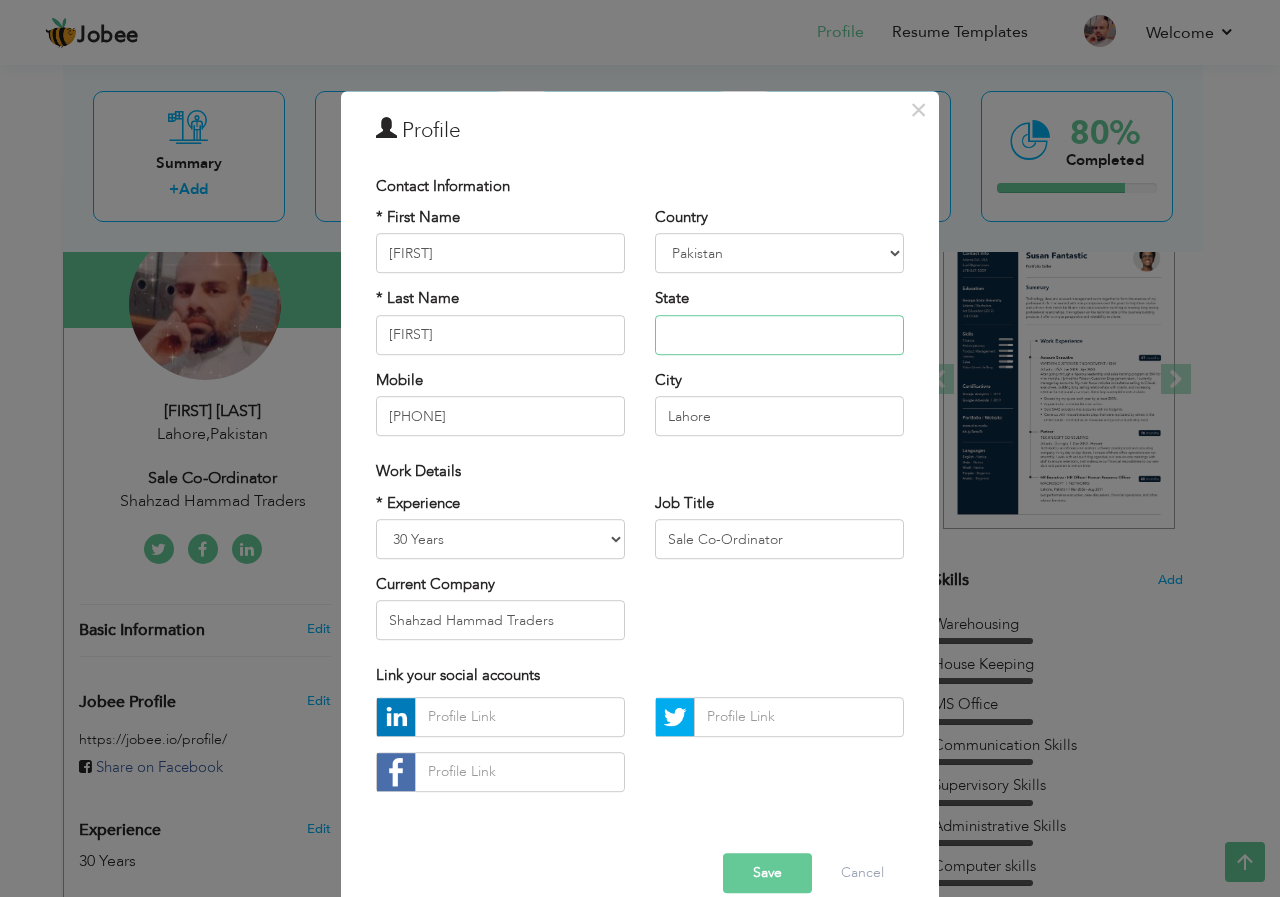 click at bounding box center [779, 335] 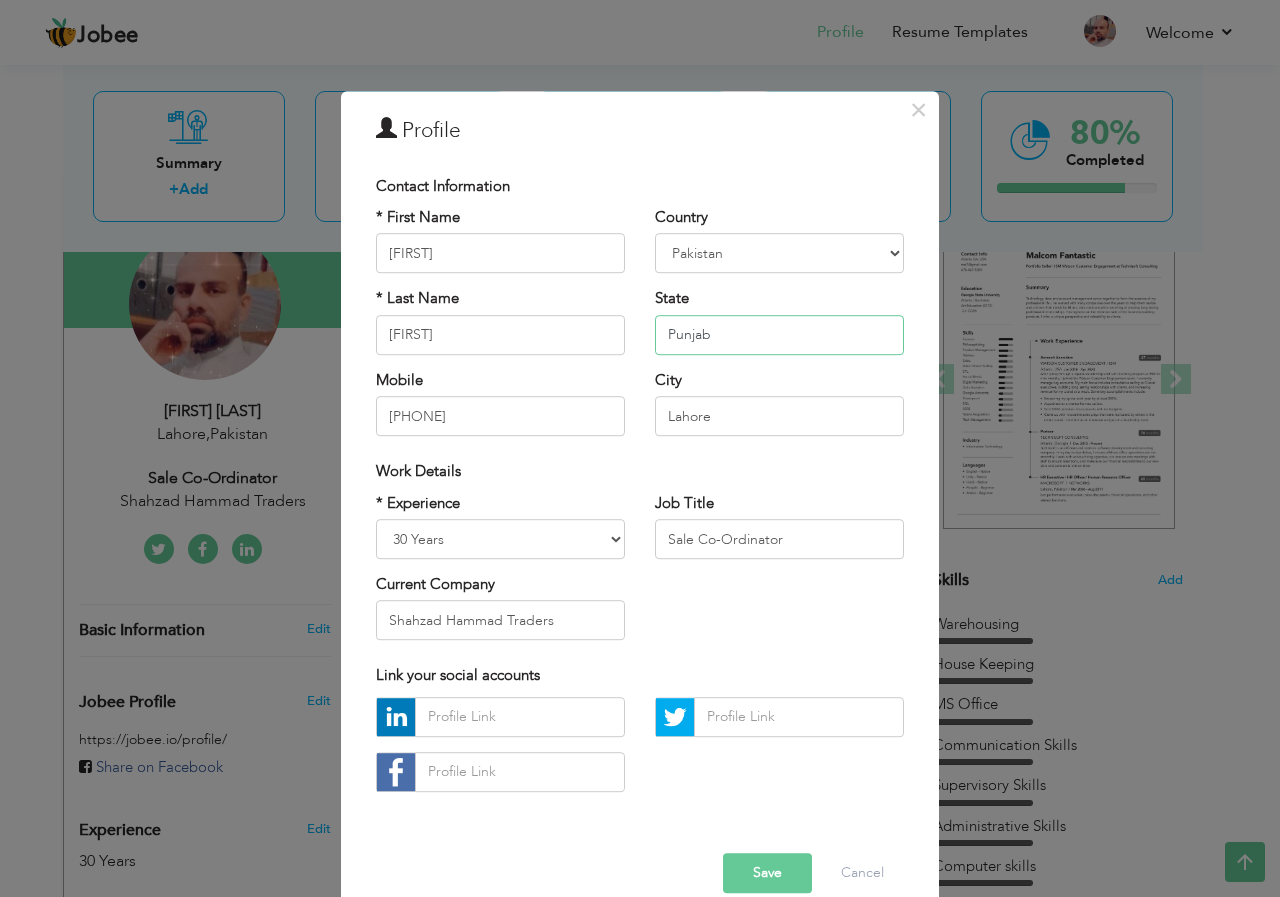 type on "Punjab" 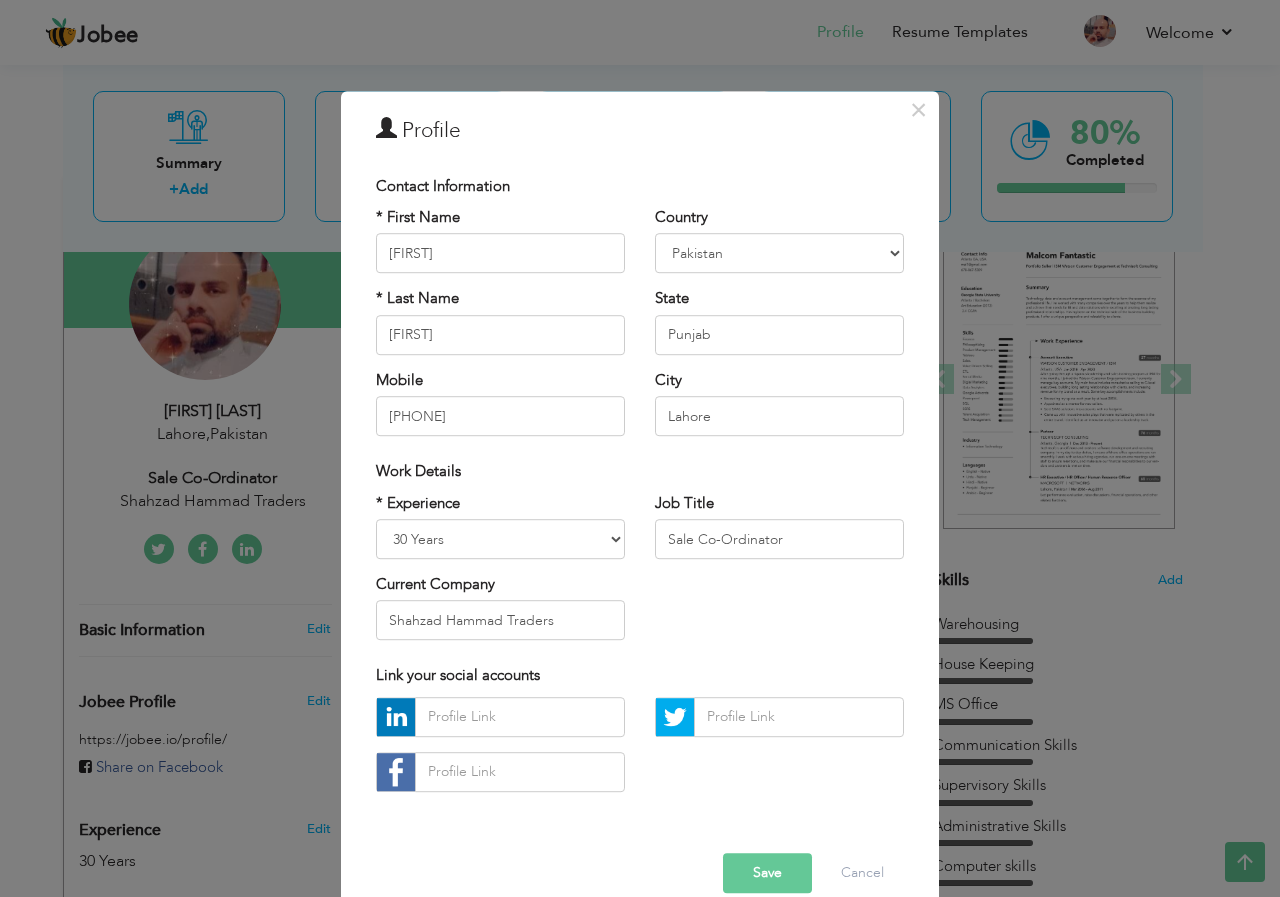 click on "Save" at bounding box center (767, 873) 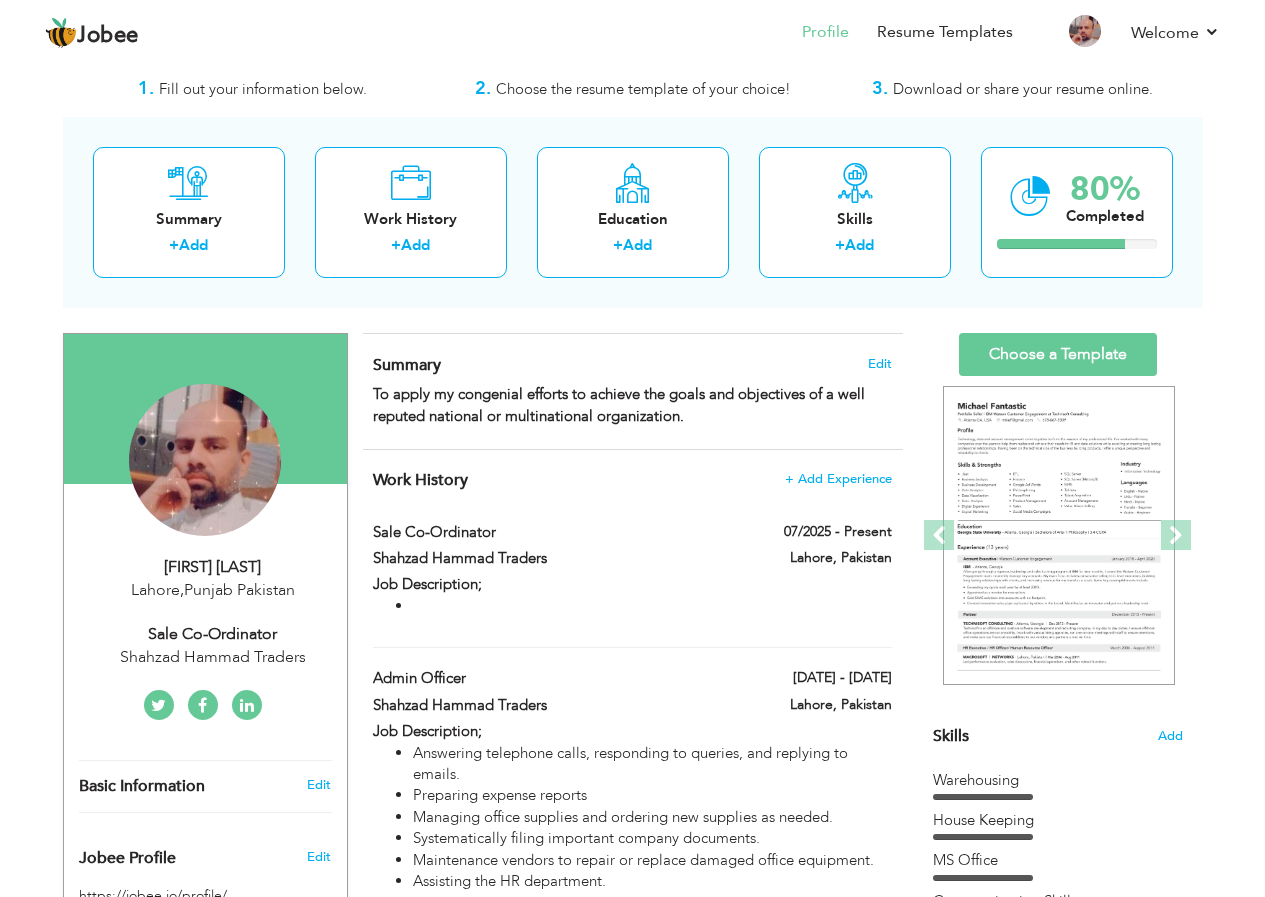 scroll, scrollTop: 0, scrollLeft: 0, axis: both 